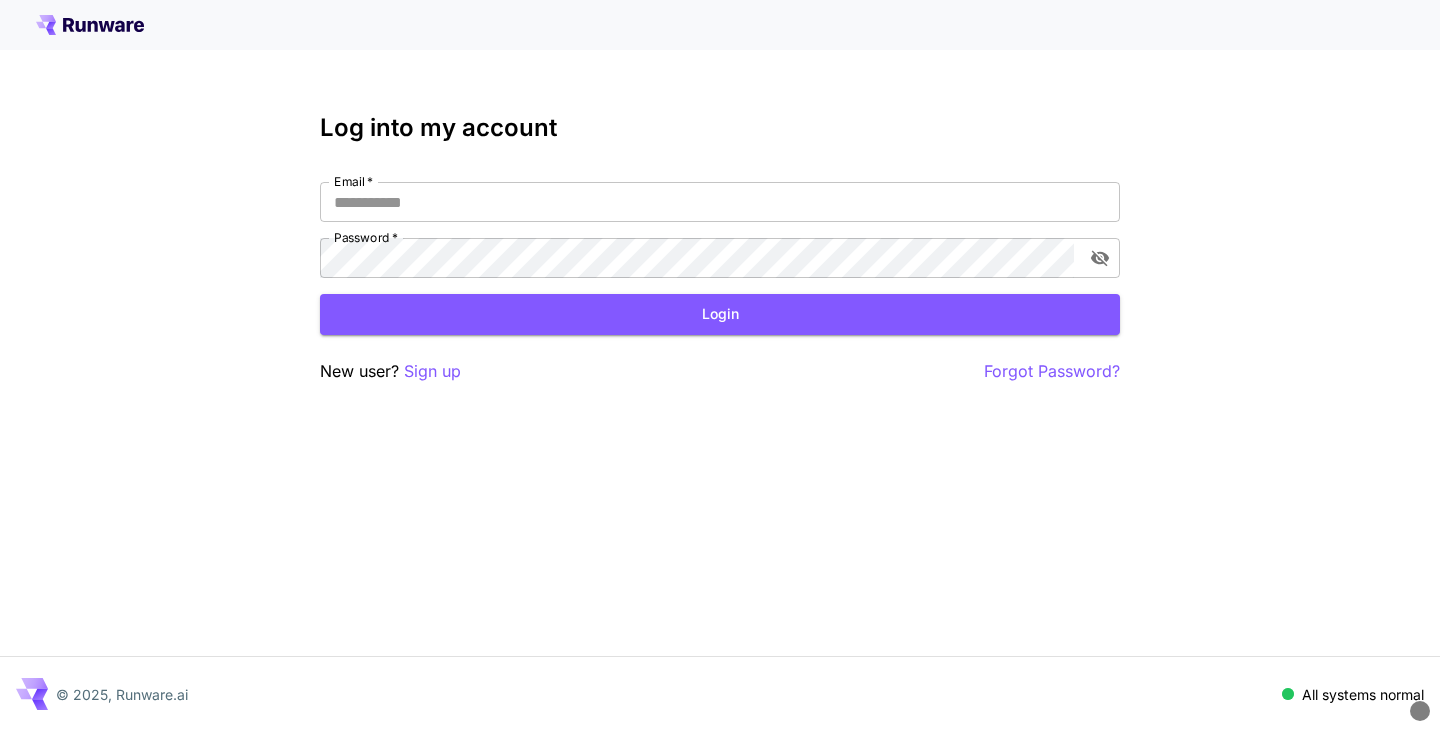scroll, scrollTop: 0, scrollLeft: 0, axis: both 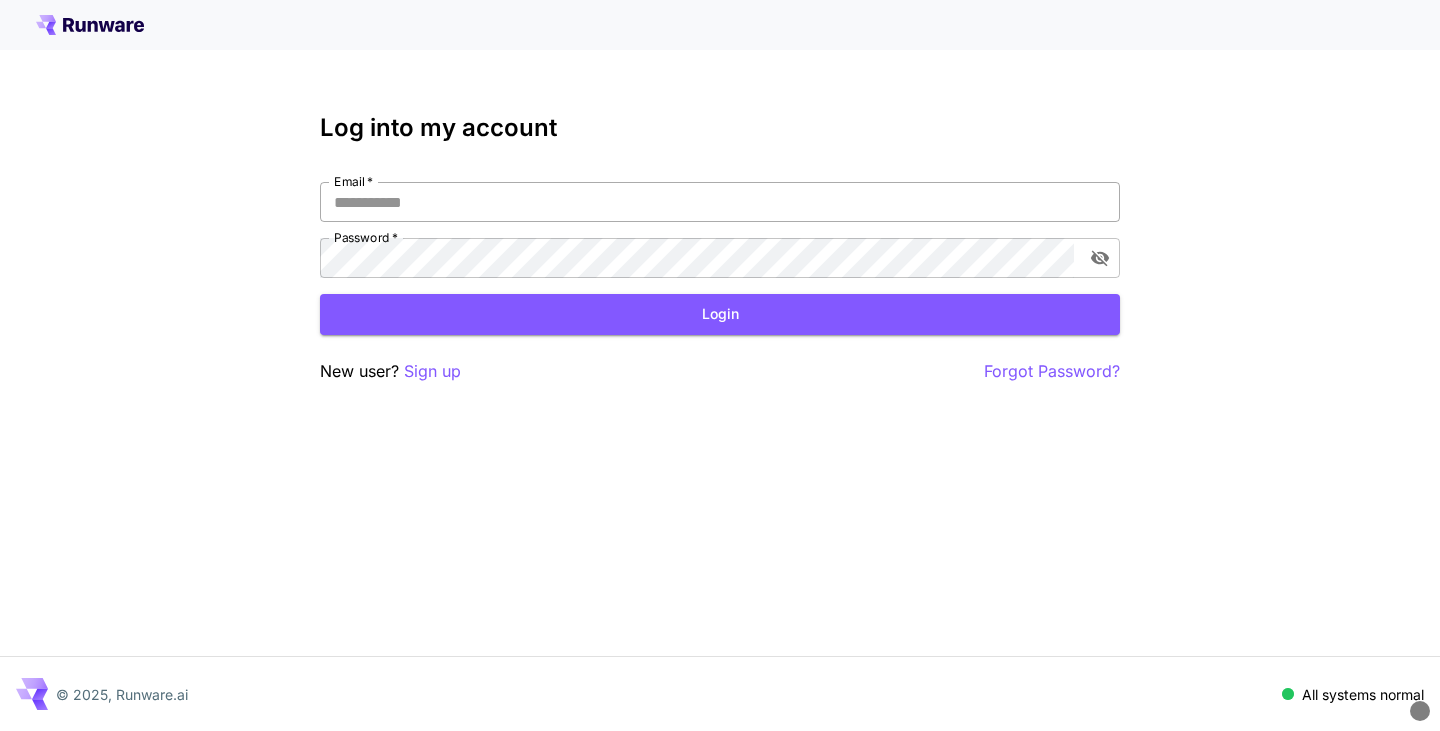 click on "Email   *" at bounding box center [720, 202] 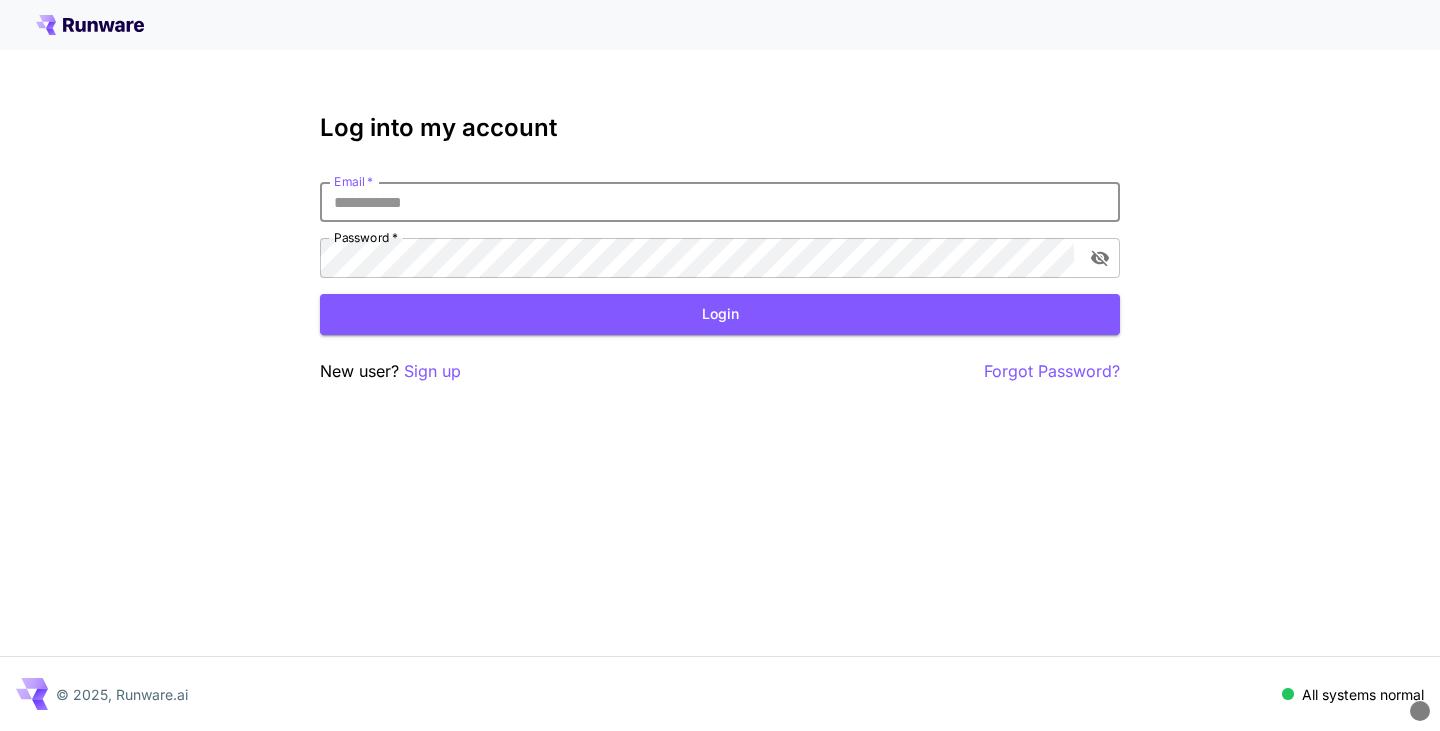 type on "**********" 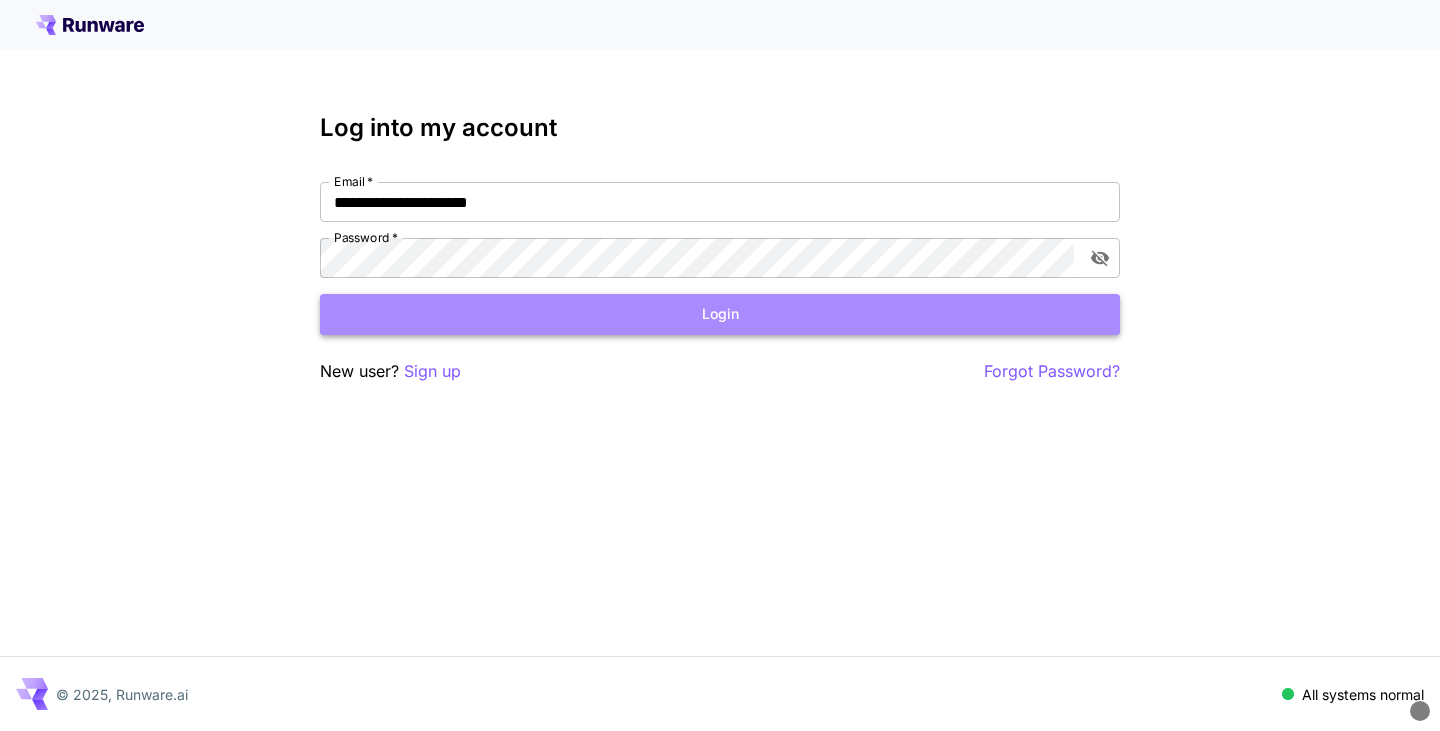 click on "Login" at bounding box center [720, 314] 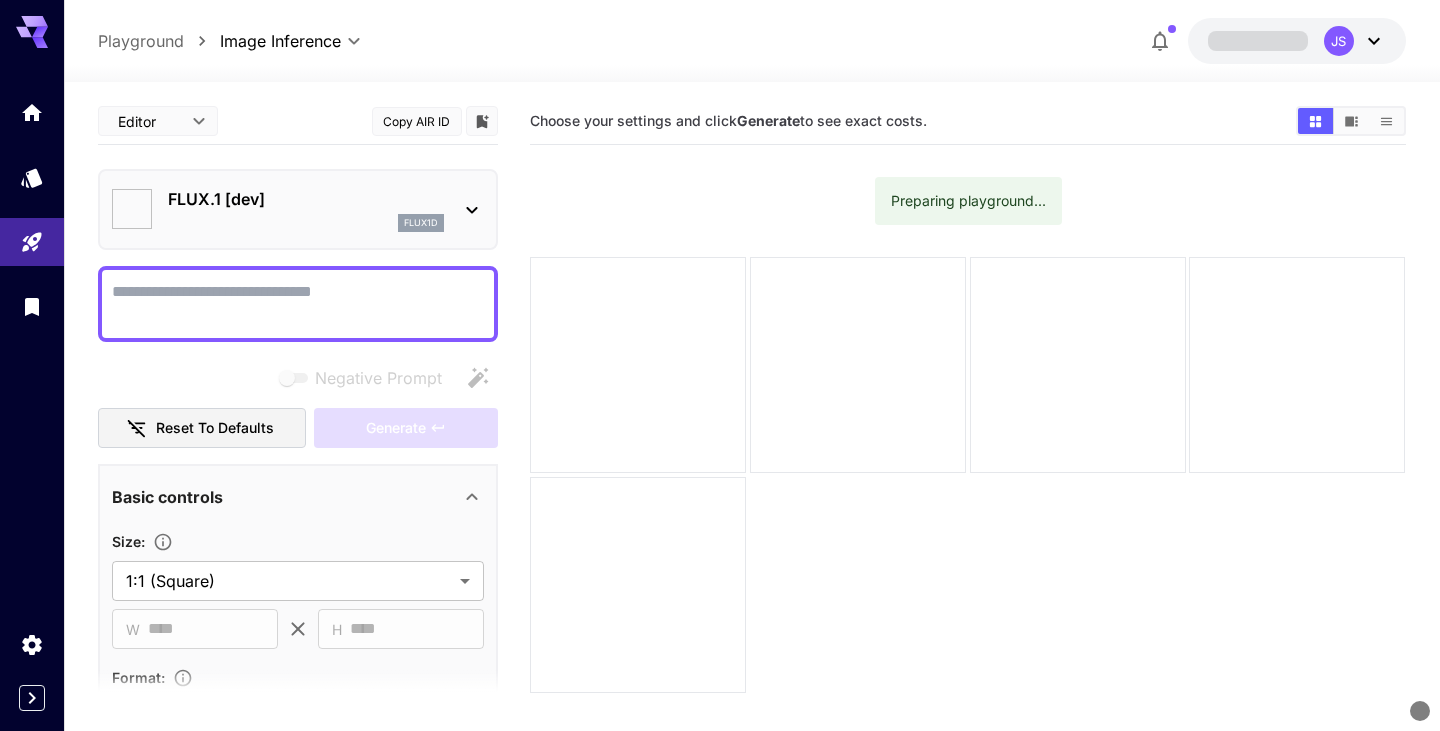 type on "**********" 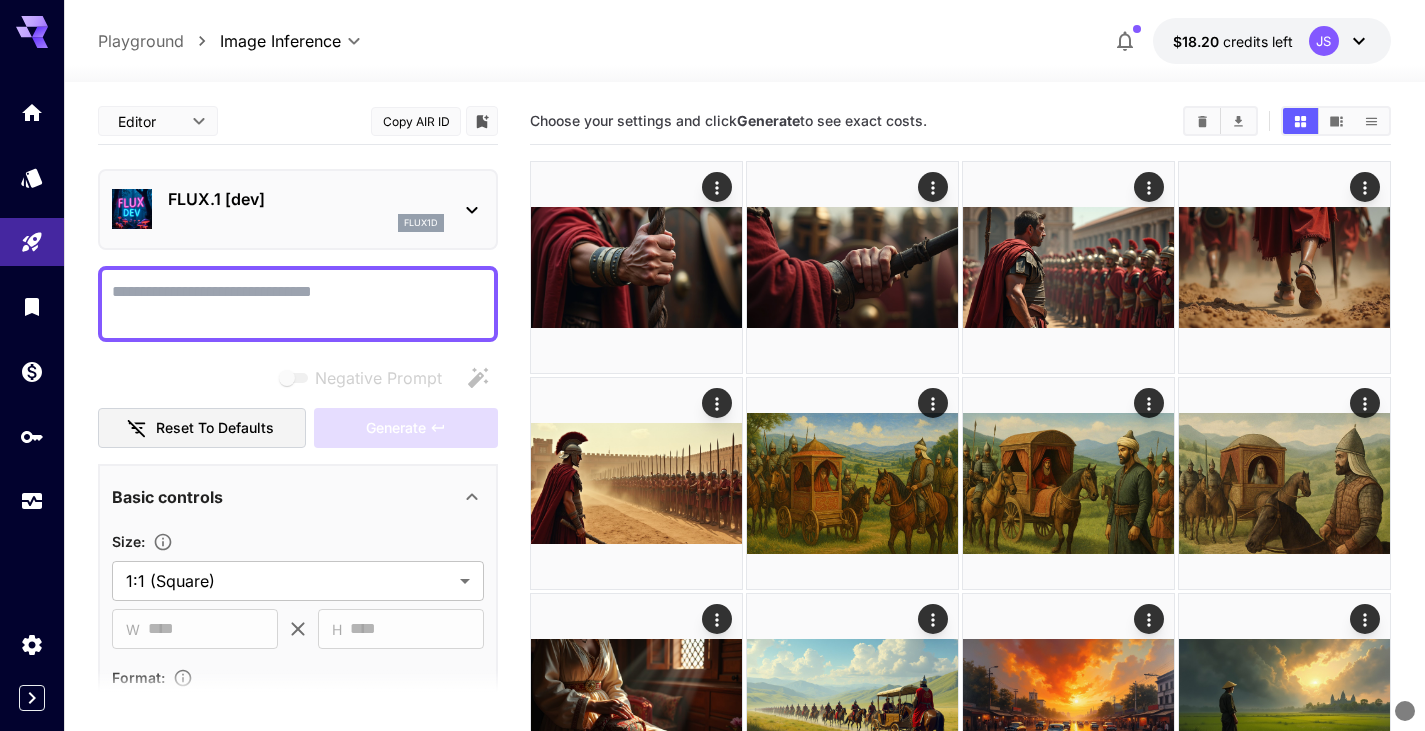 click on "Negative Prompt" at bounding box center (298, 304) 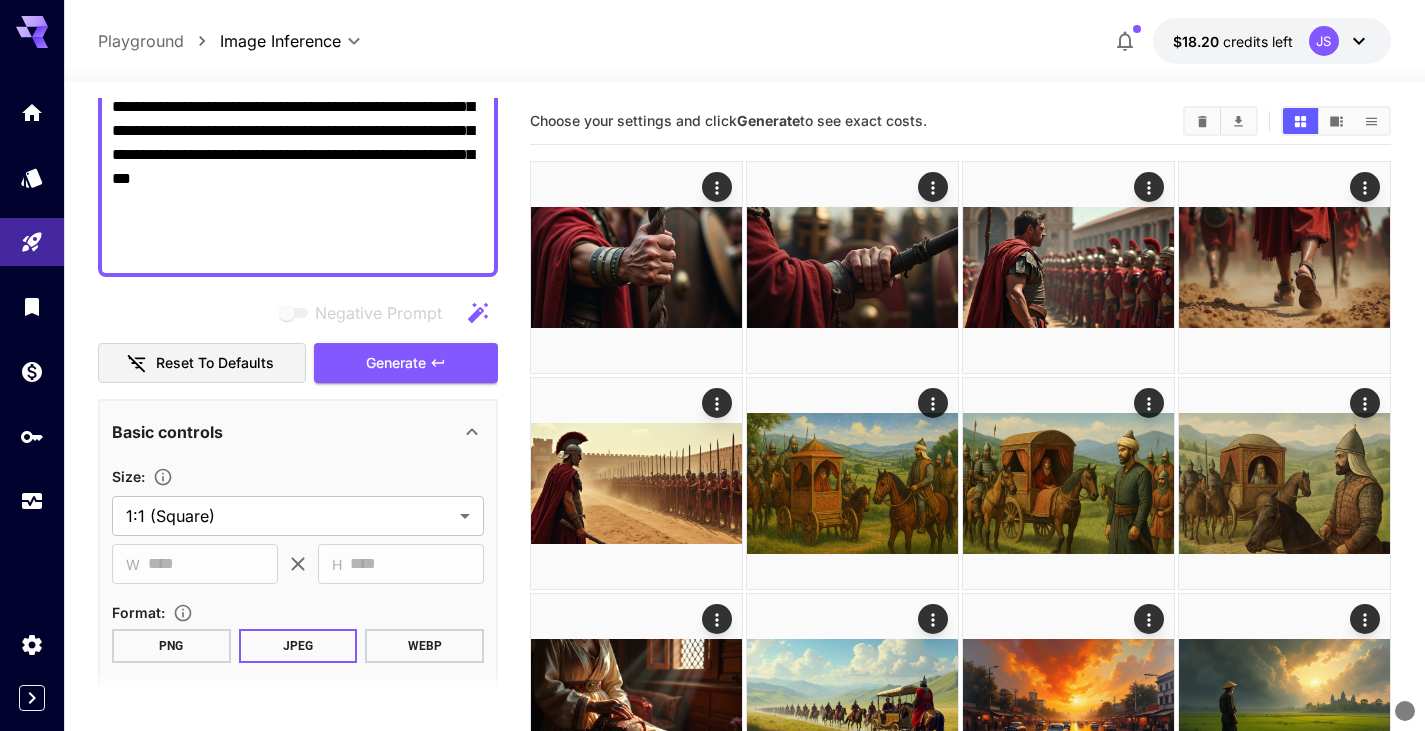 scroll, scrollTop: 586, scrollLeft: 0, axis: vertical 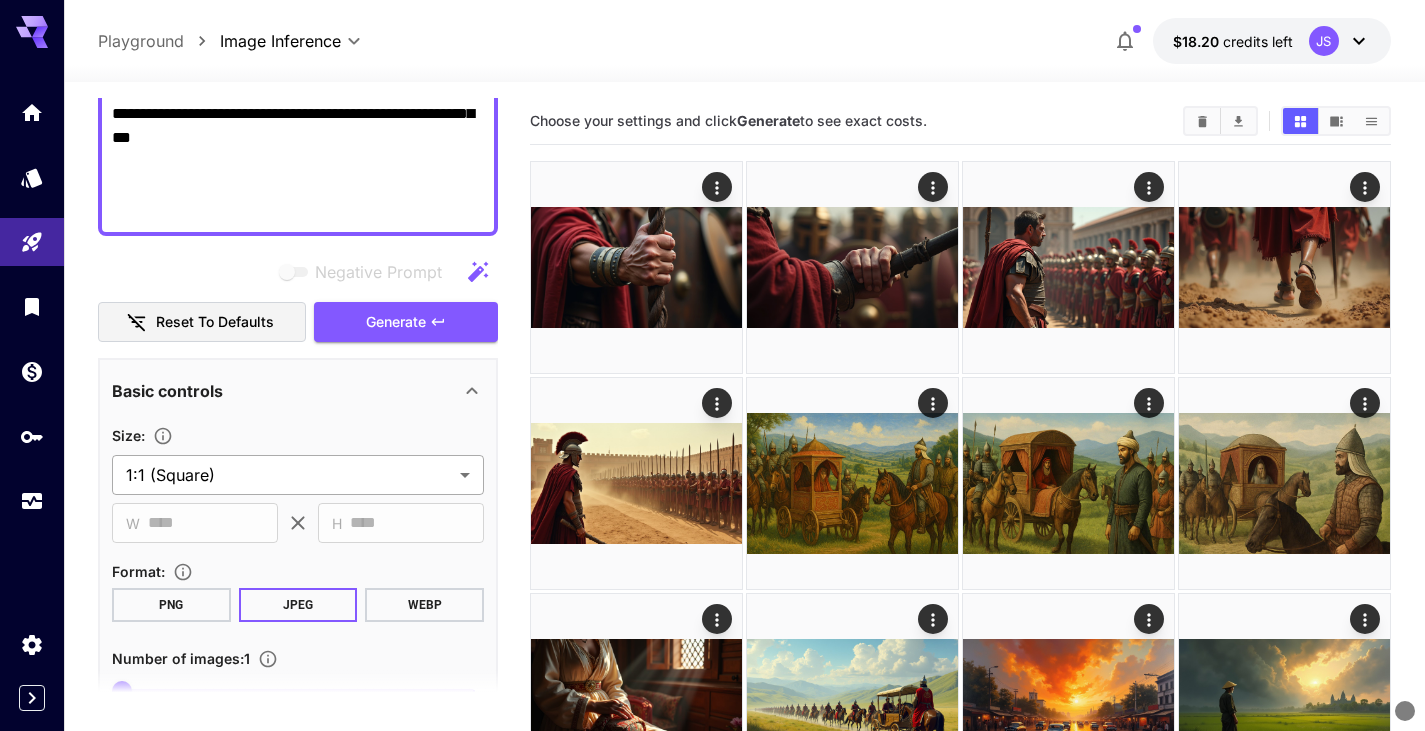 type on "**********" 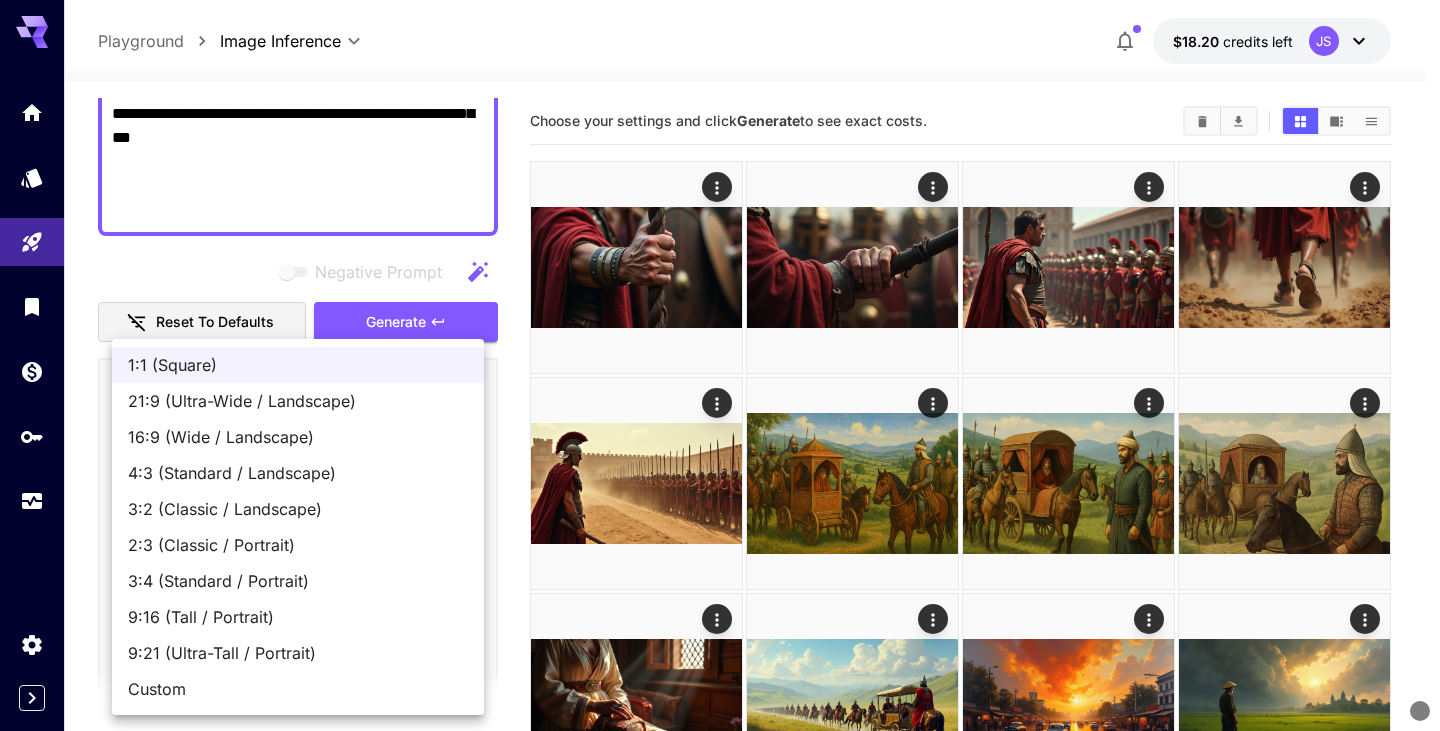 click on "**********" at bounding box center [720, 649] 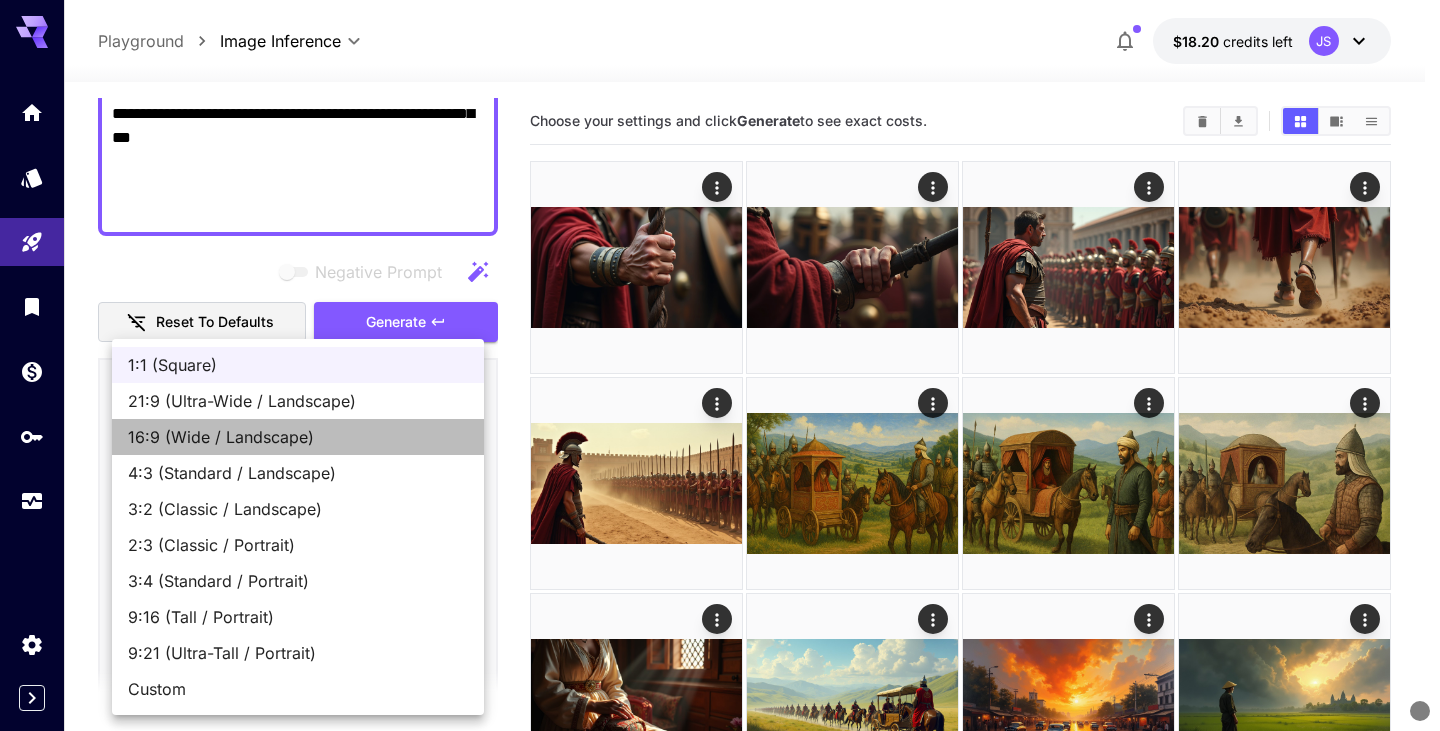 click on "16:9 (Wide / Landscape)" at bounding box center [298, 437] 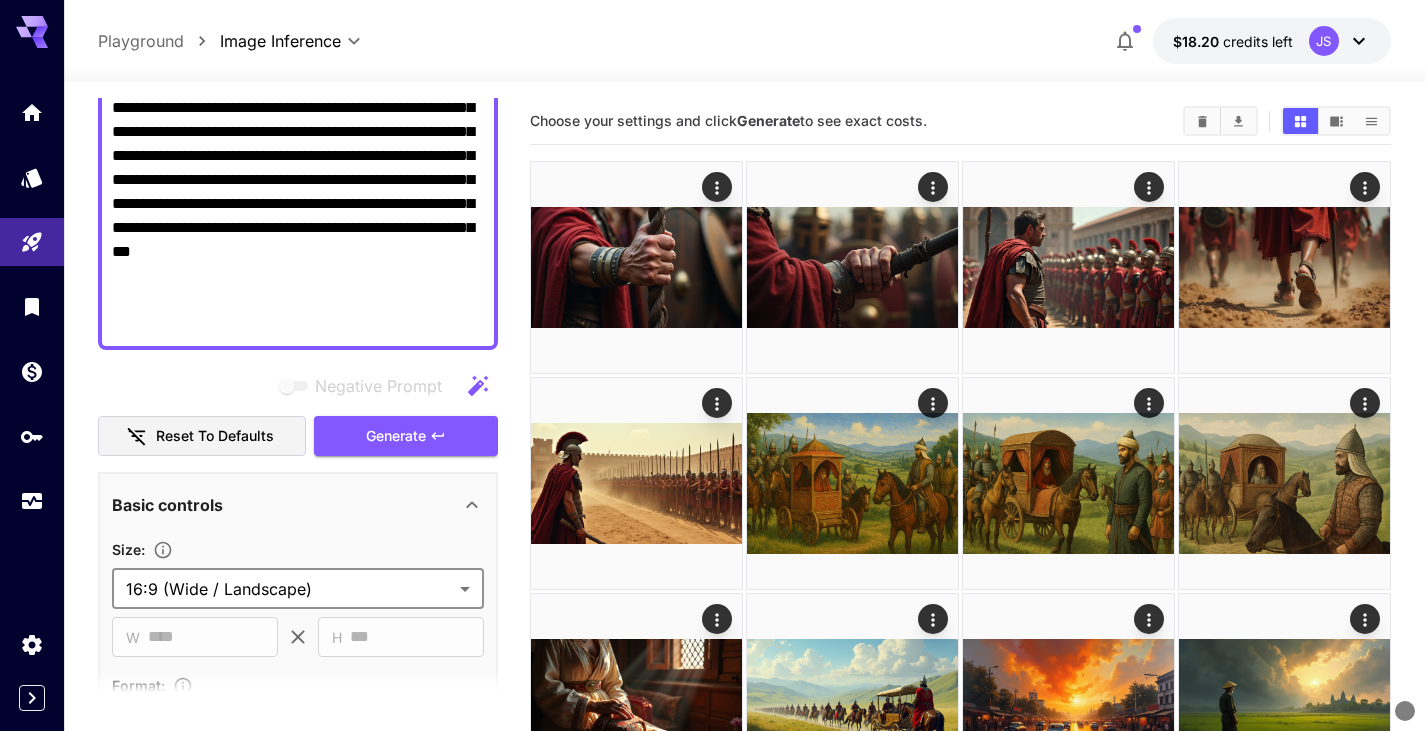 scroll, scrollTop: 452, scrollLeft: 0, axis: vertical 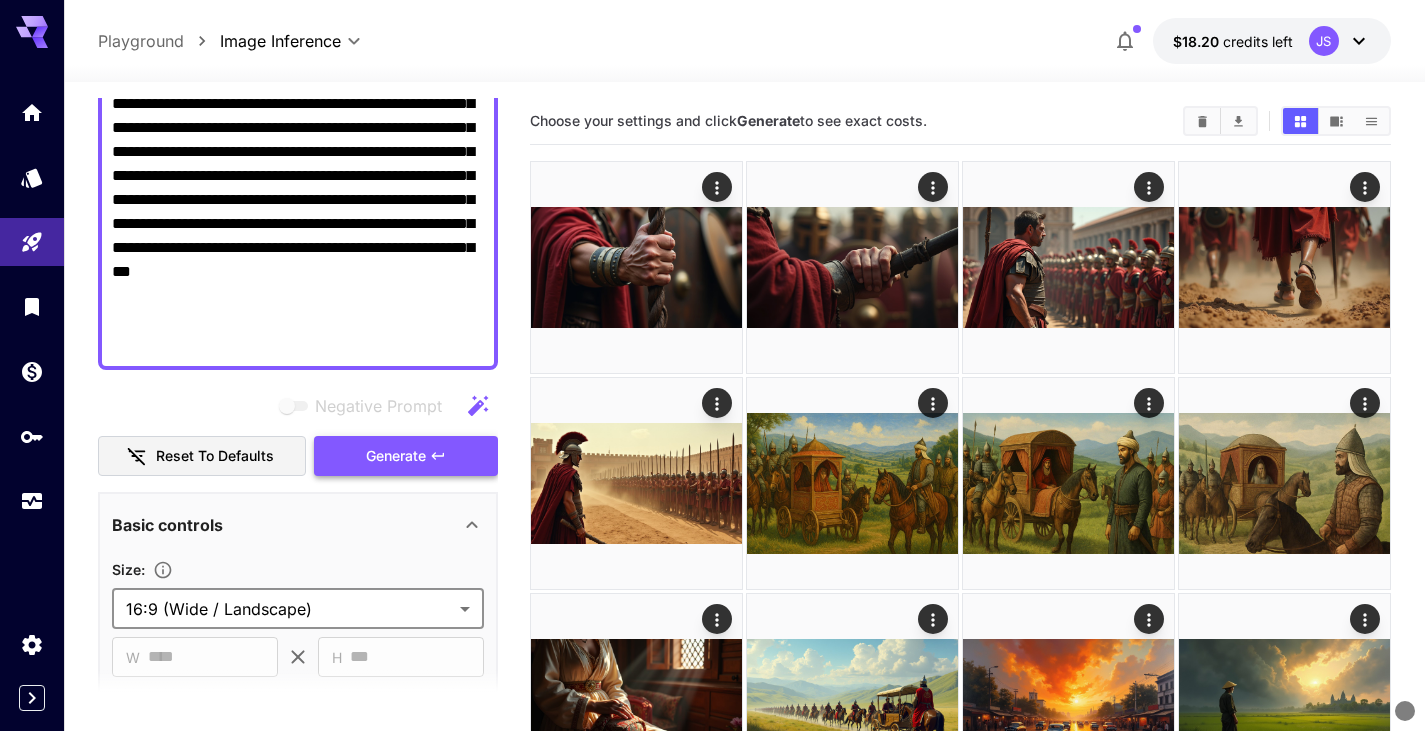 click on "Generate" at bounding box center [396, 456] 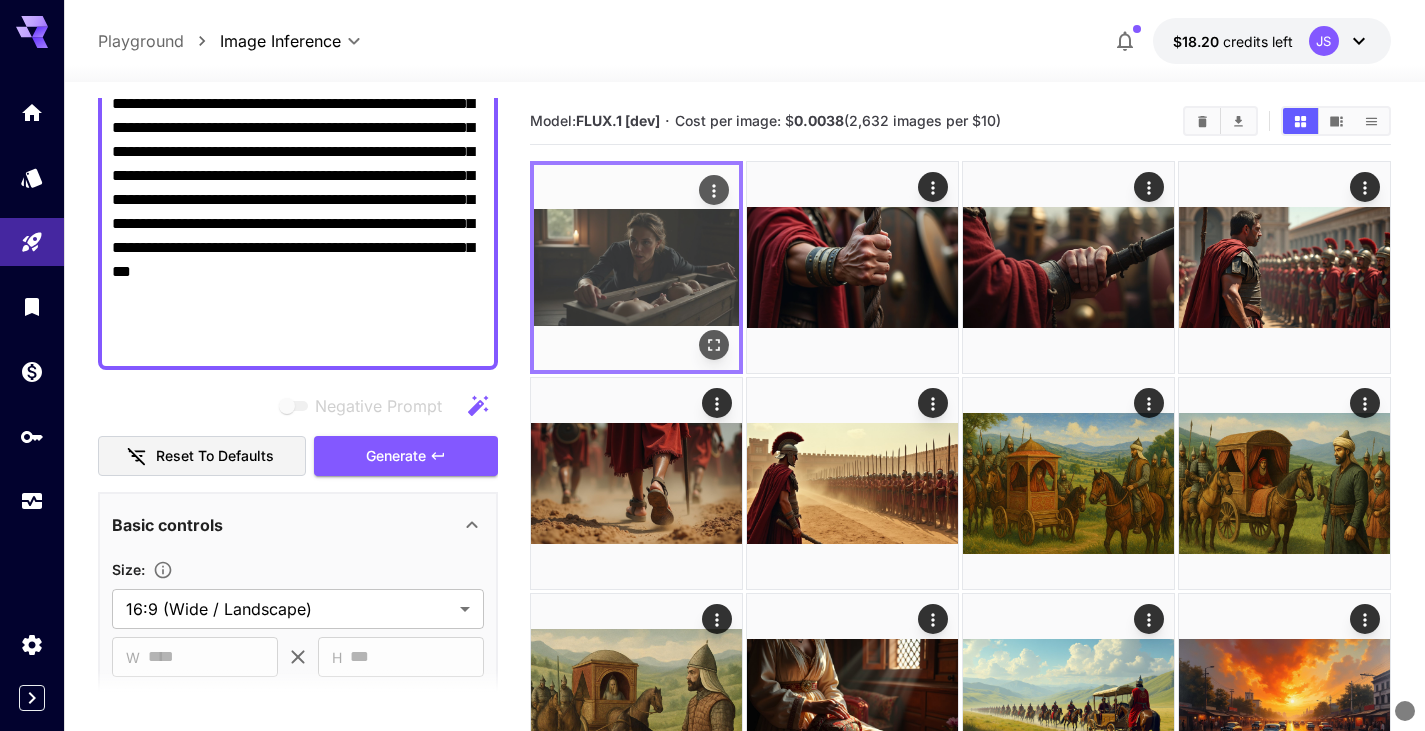 click at bounding box center (636, 267) 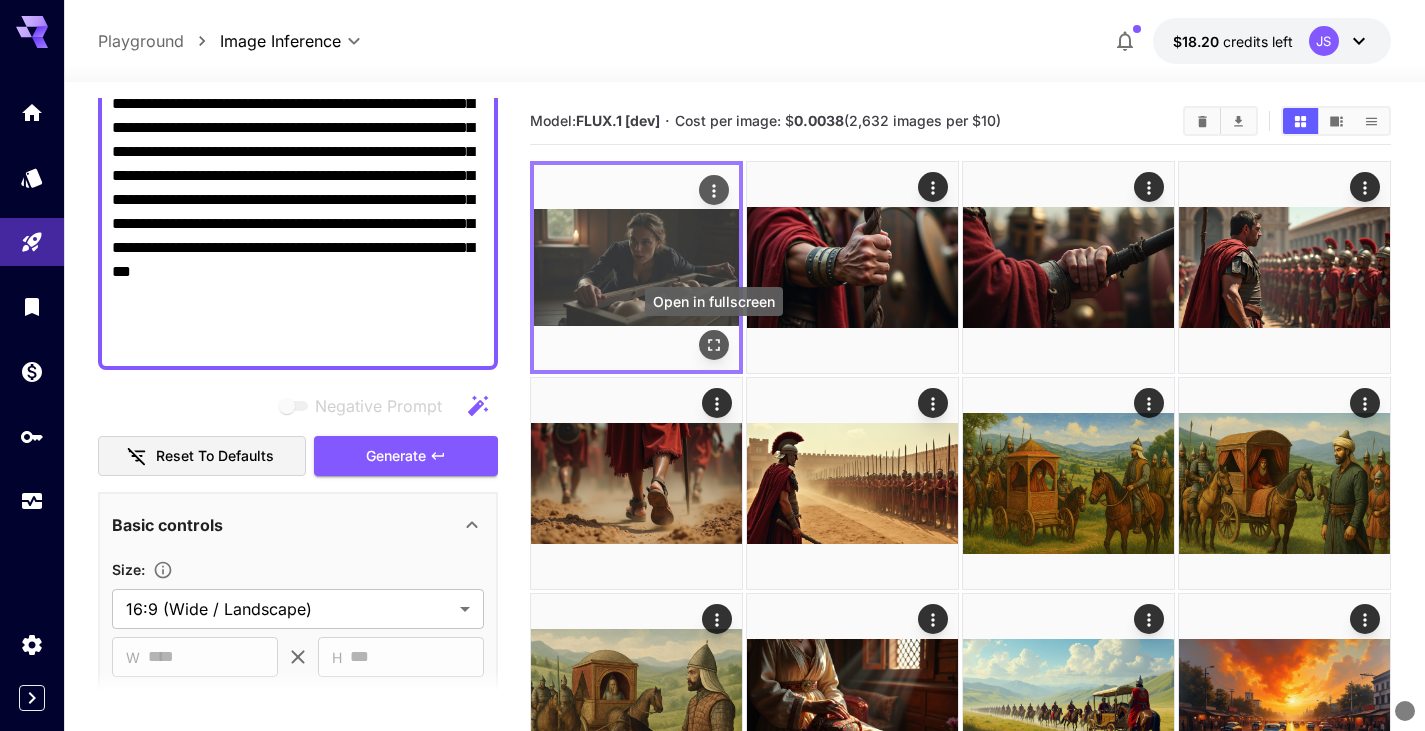 click 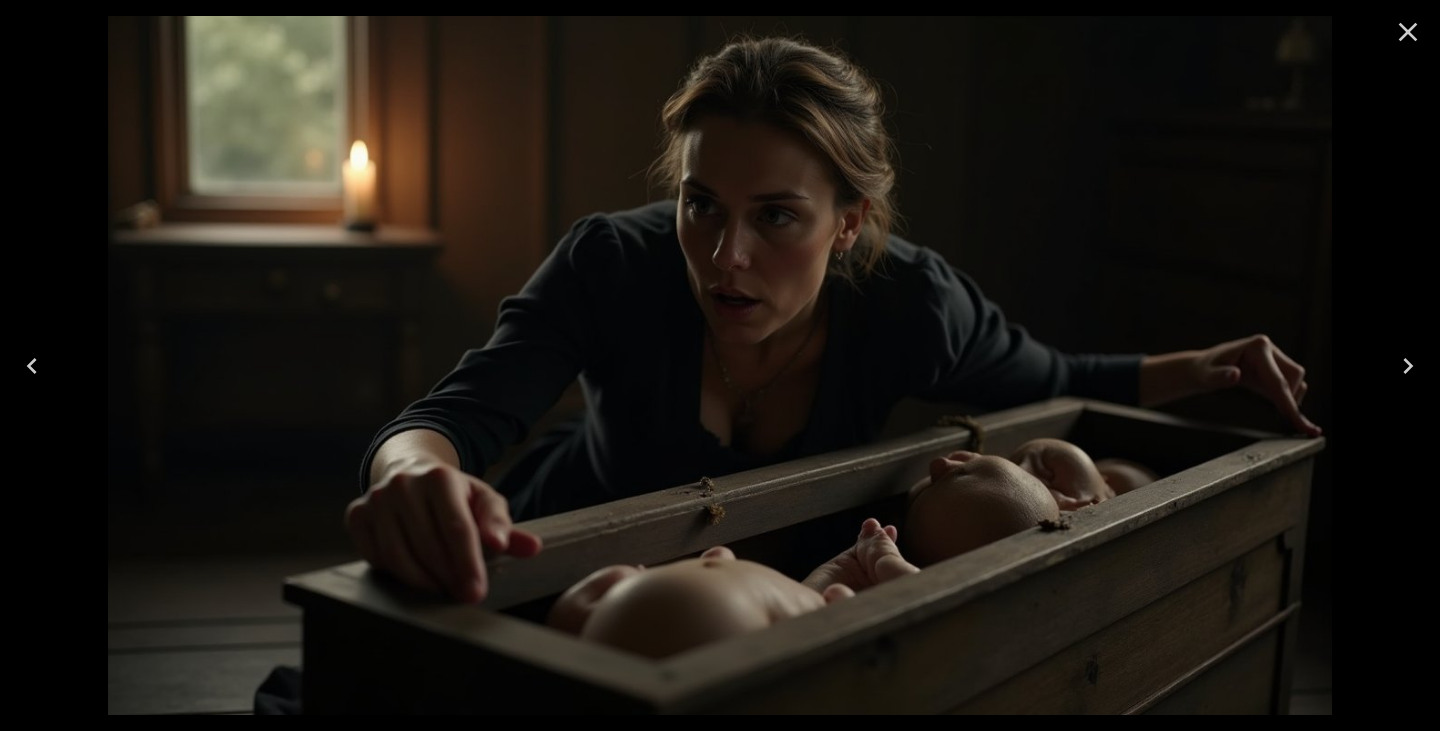 click 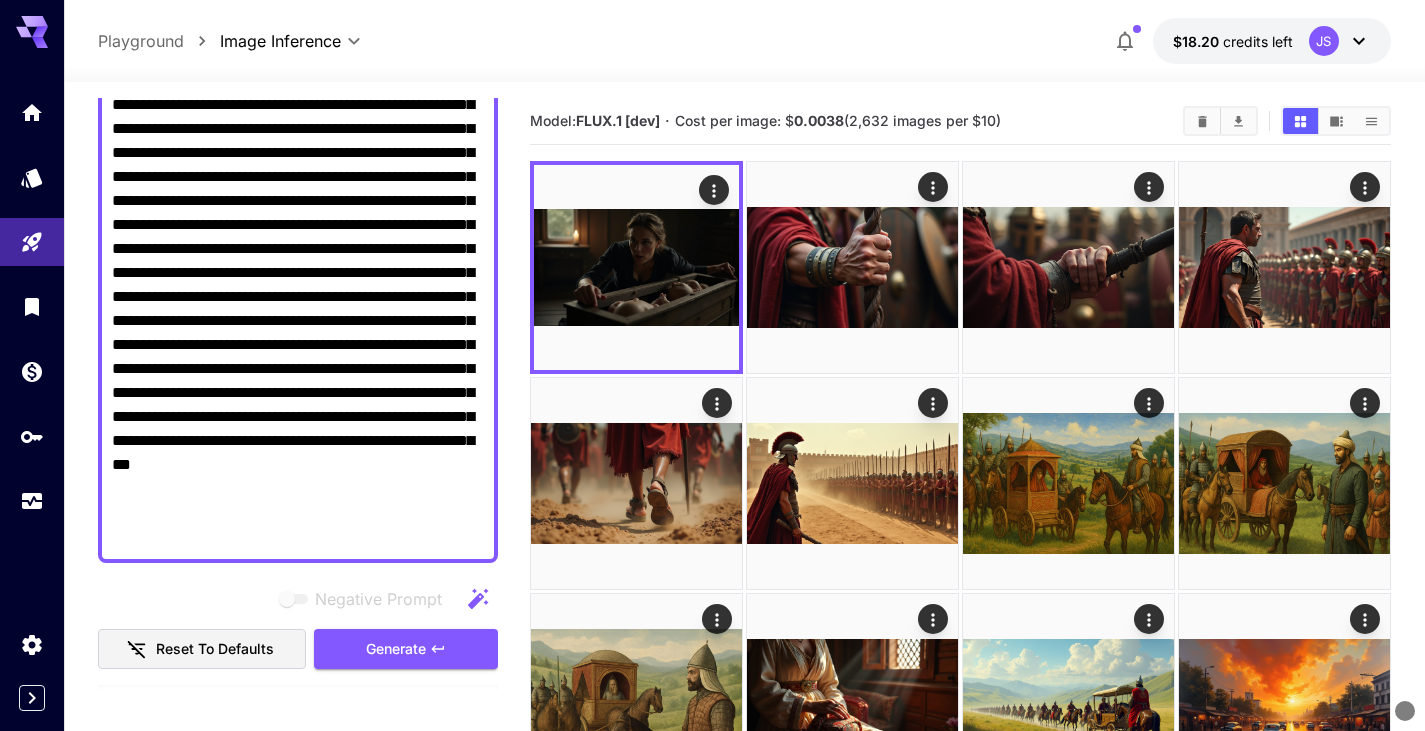 scroll, scrollTop: 152, scrollLeft: 0, axis: vertical 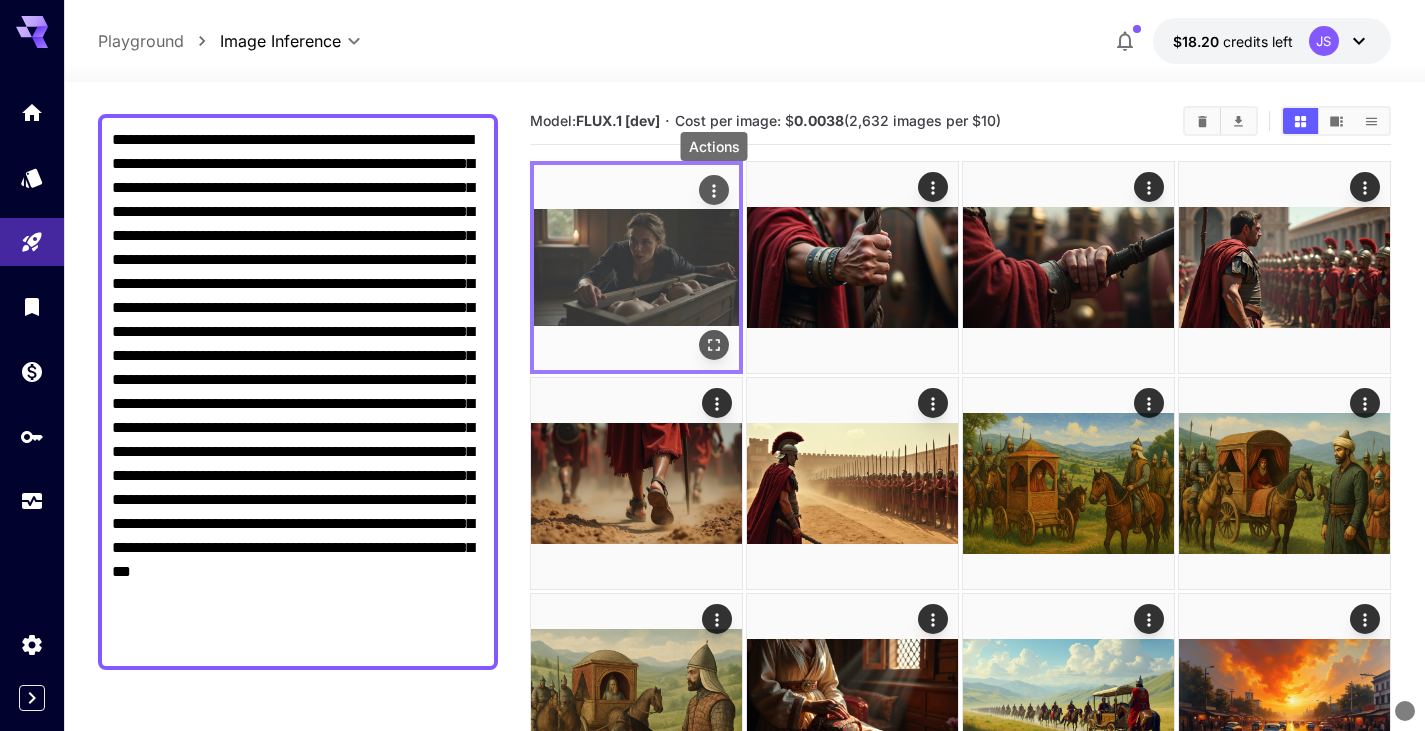 click 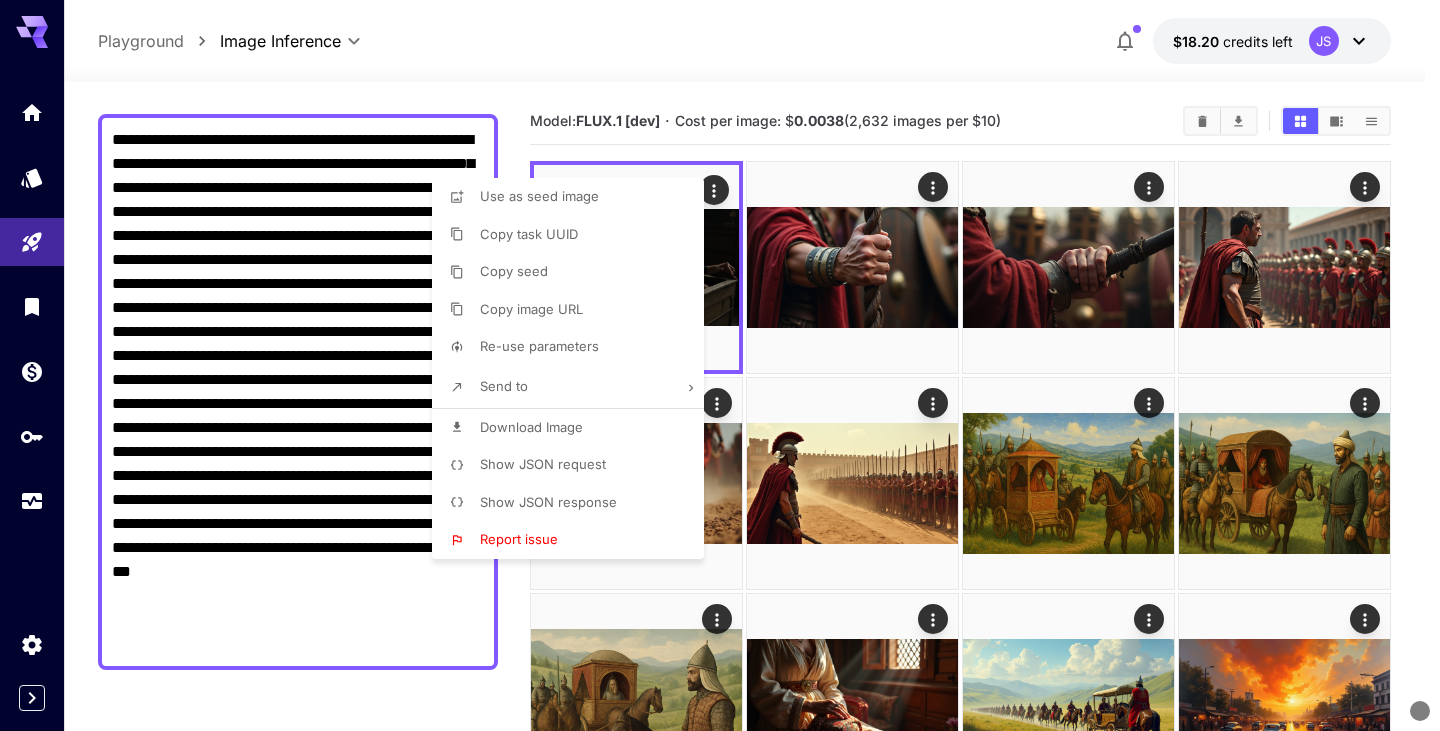 click at bounding box center [720, 365] 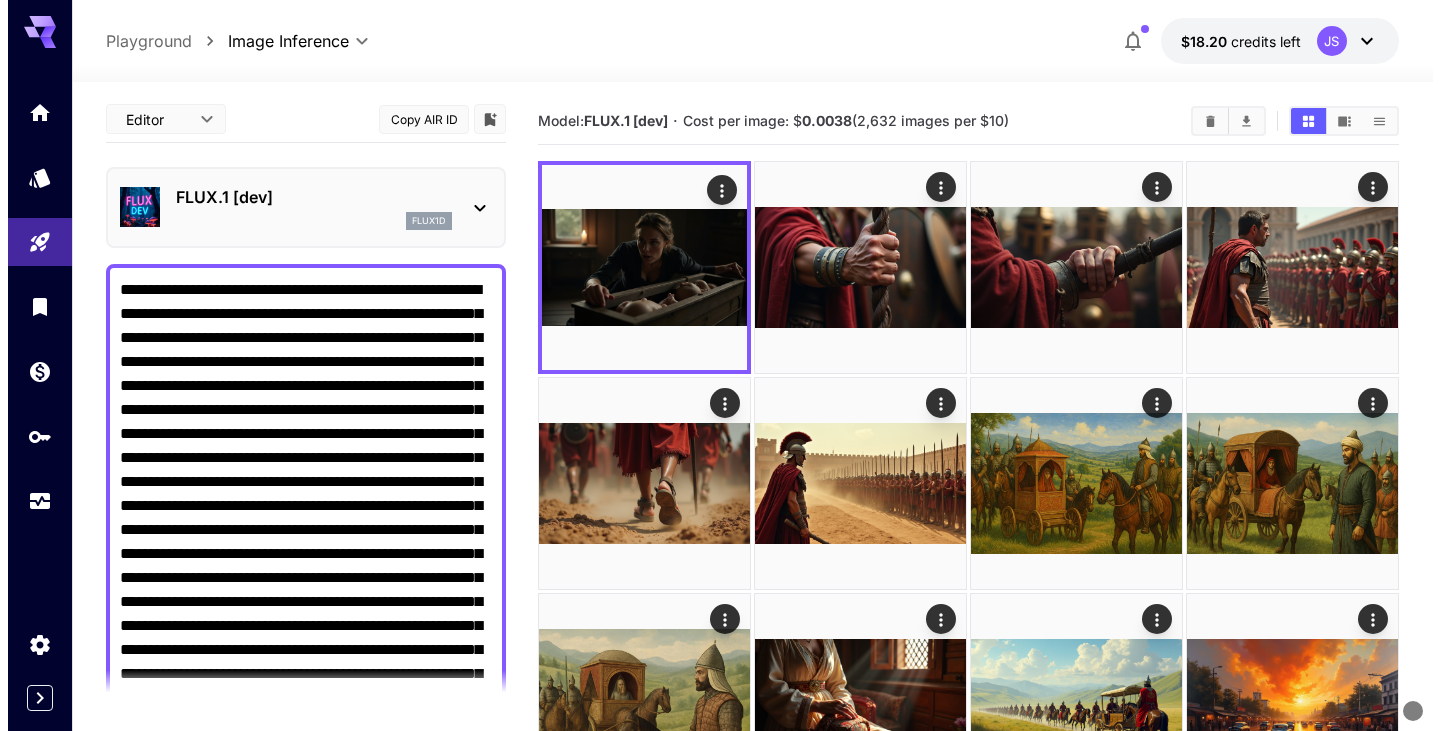 scroll, scrollTop: 0, scrollLeft: 0, axis: both 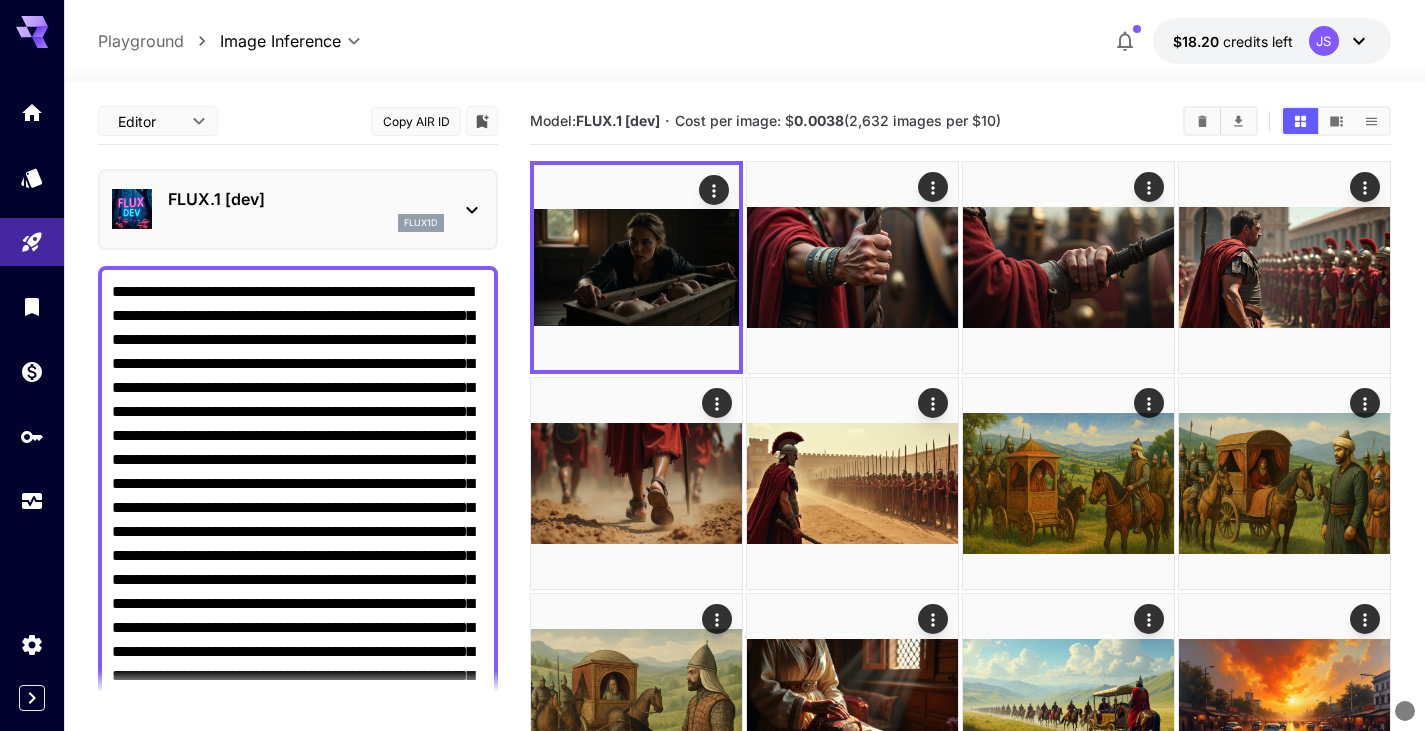 click on "FLUX.1 [dev]" at bounding box center (306, 199) 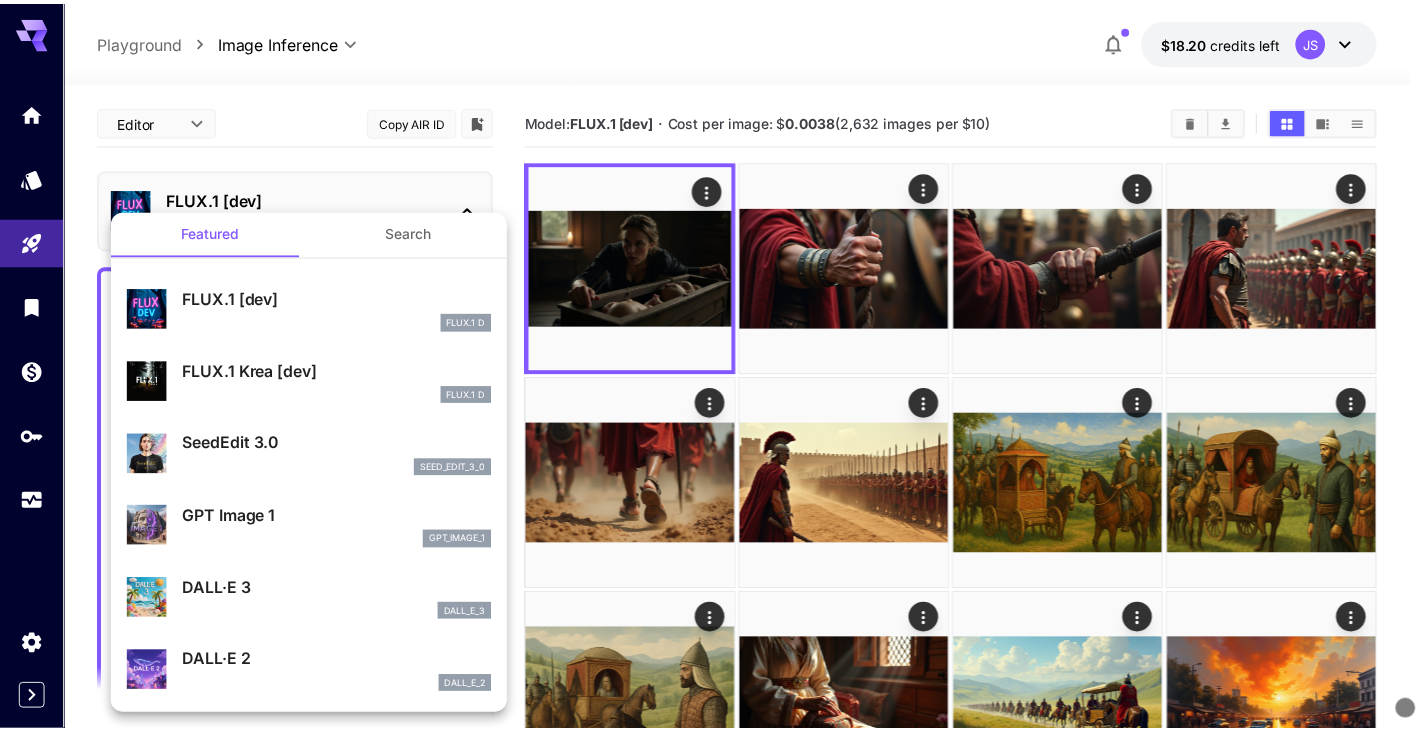 scroll, scrollTop: 0, scrollLeft: 0, axis: both 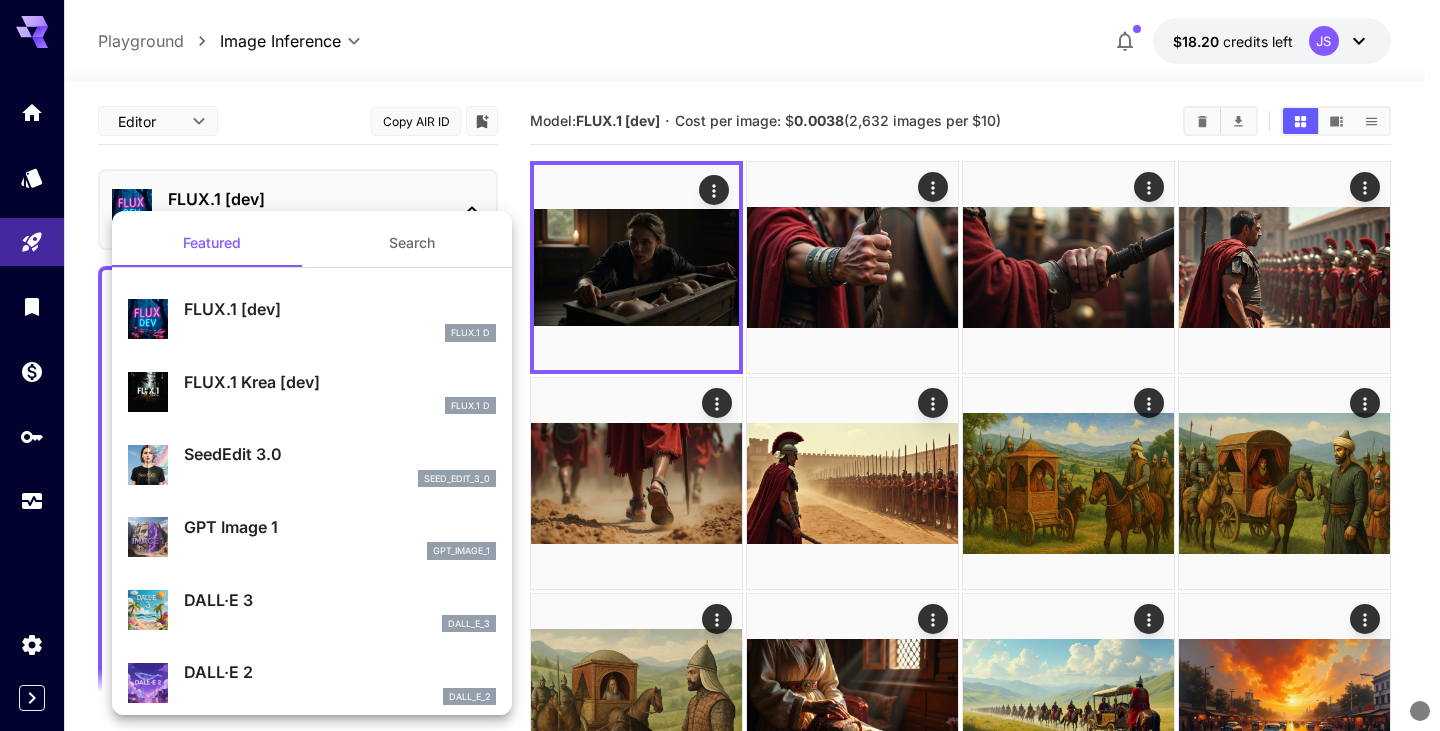 drag, startPoint x: 254, startPoint y: 315, endPoint x: 251, endPoint y: 391, distance: 76.05919 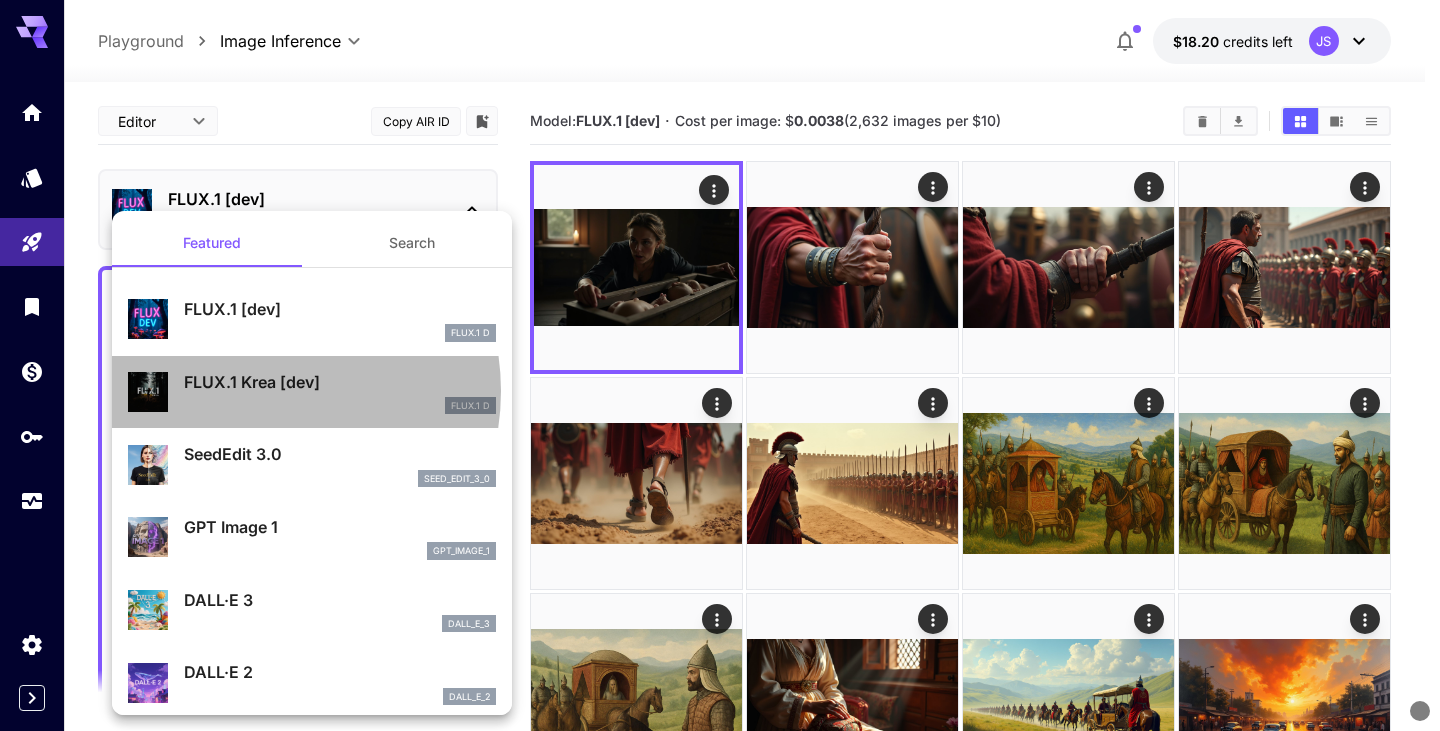 click on "FLUX.1 Krea [dev]" at bounding box center (340, 382) 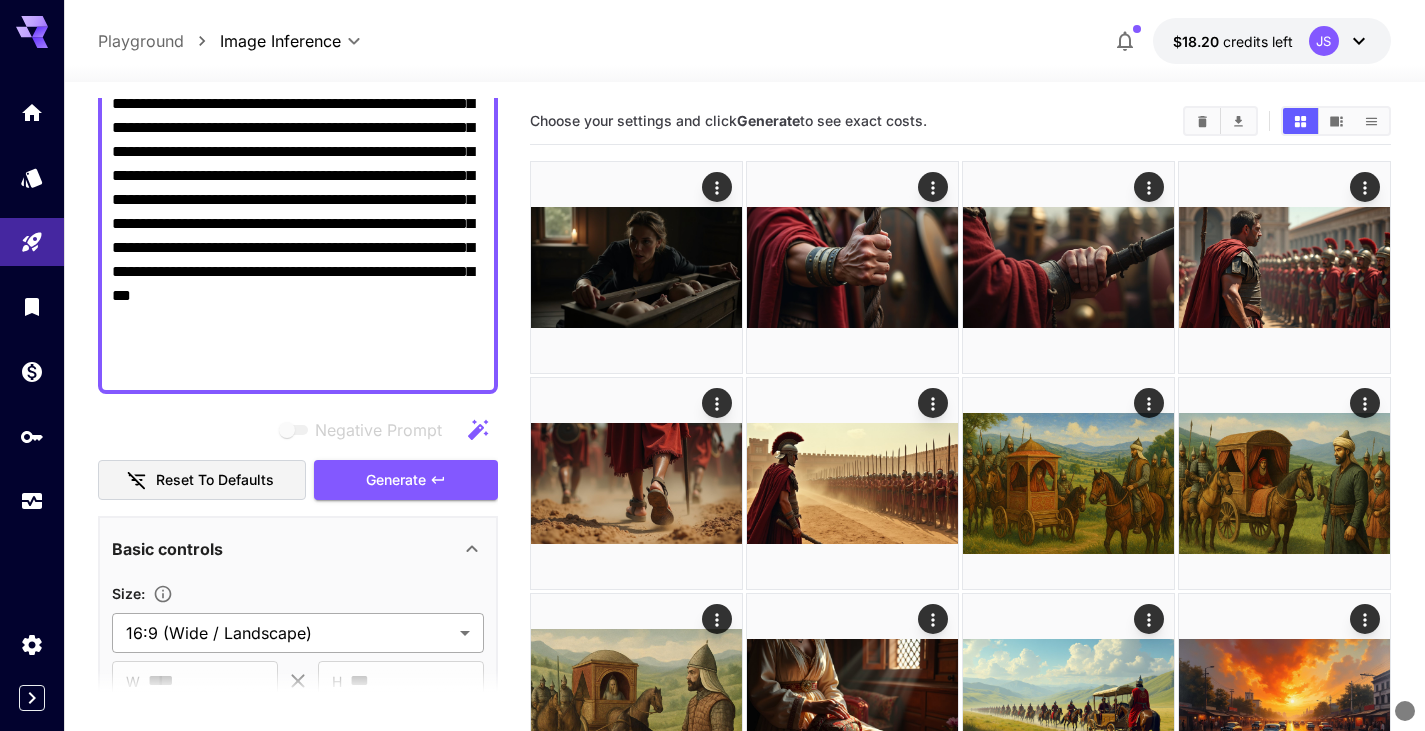 scroll, scrollTop: 466, scrollLeft: 0, axis: vertical 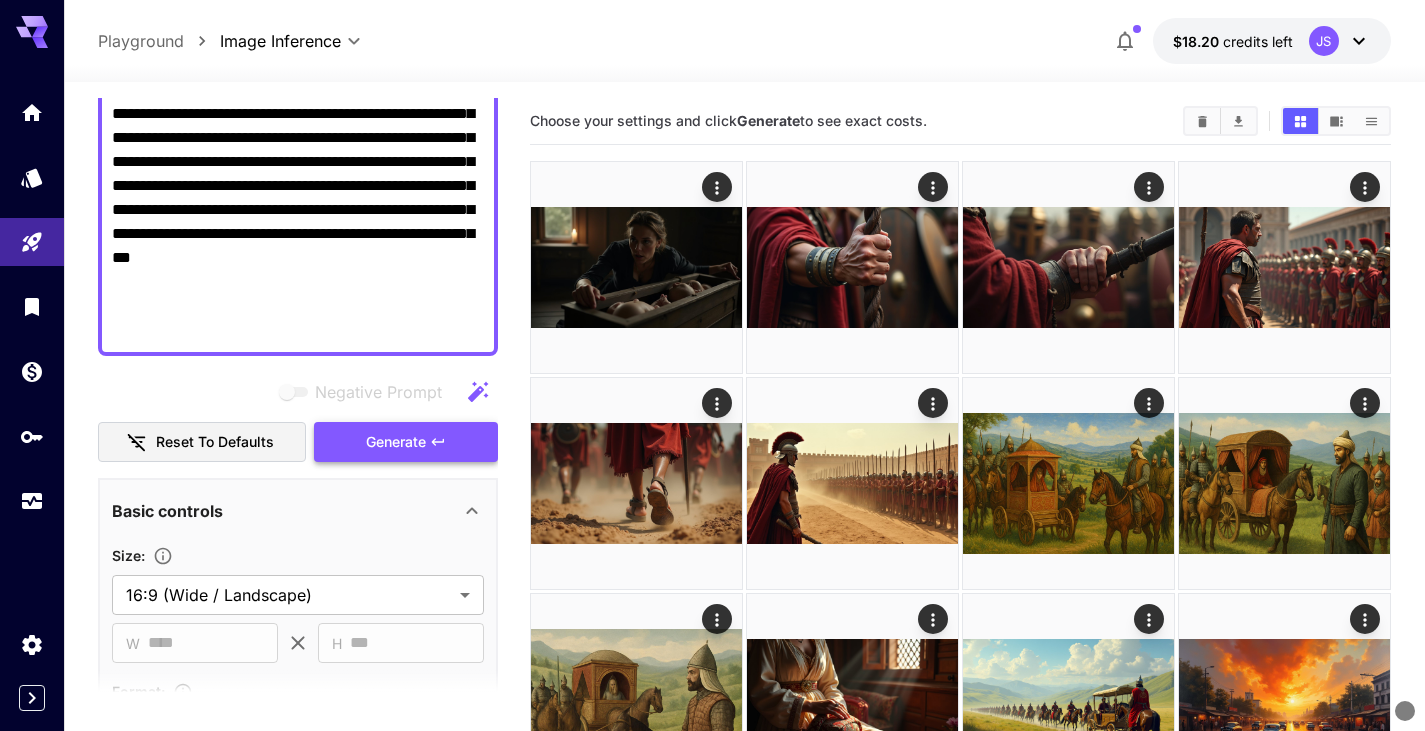 click on "Generate" at bounding box center (406, 442) 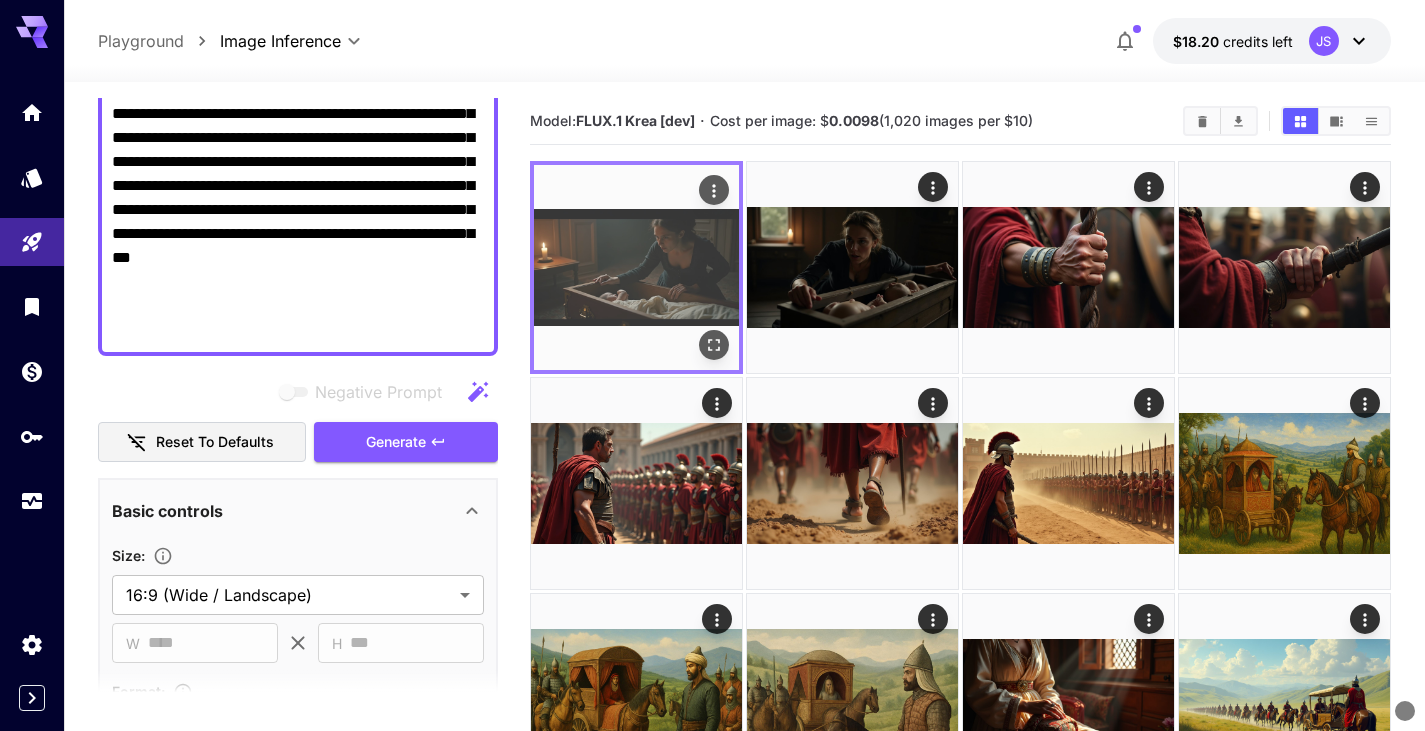 click at bounding box center [636, 267] 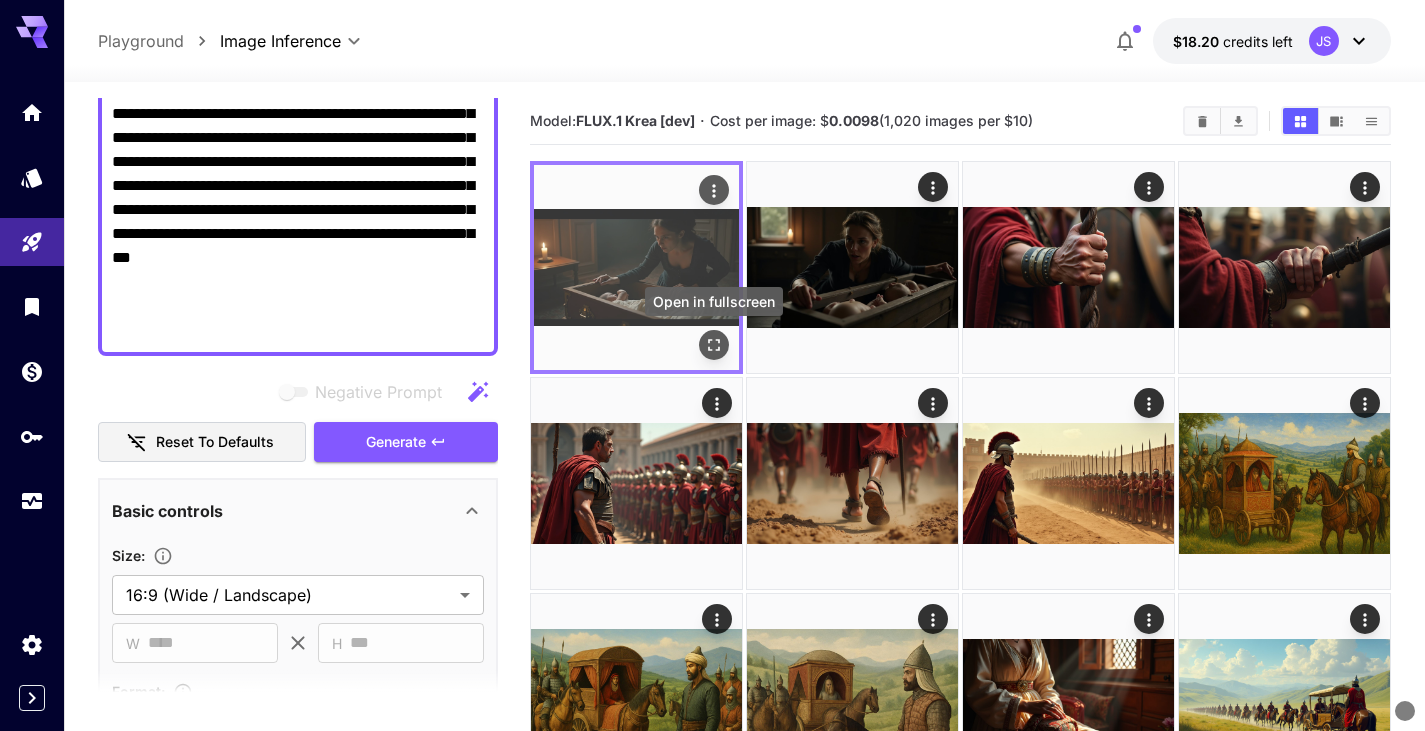 click 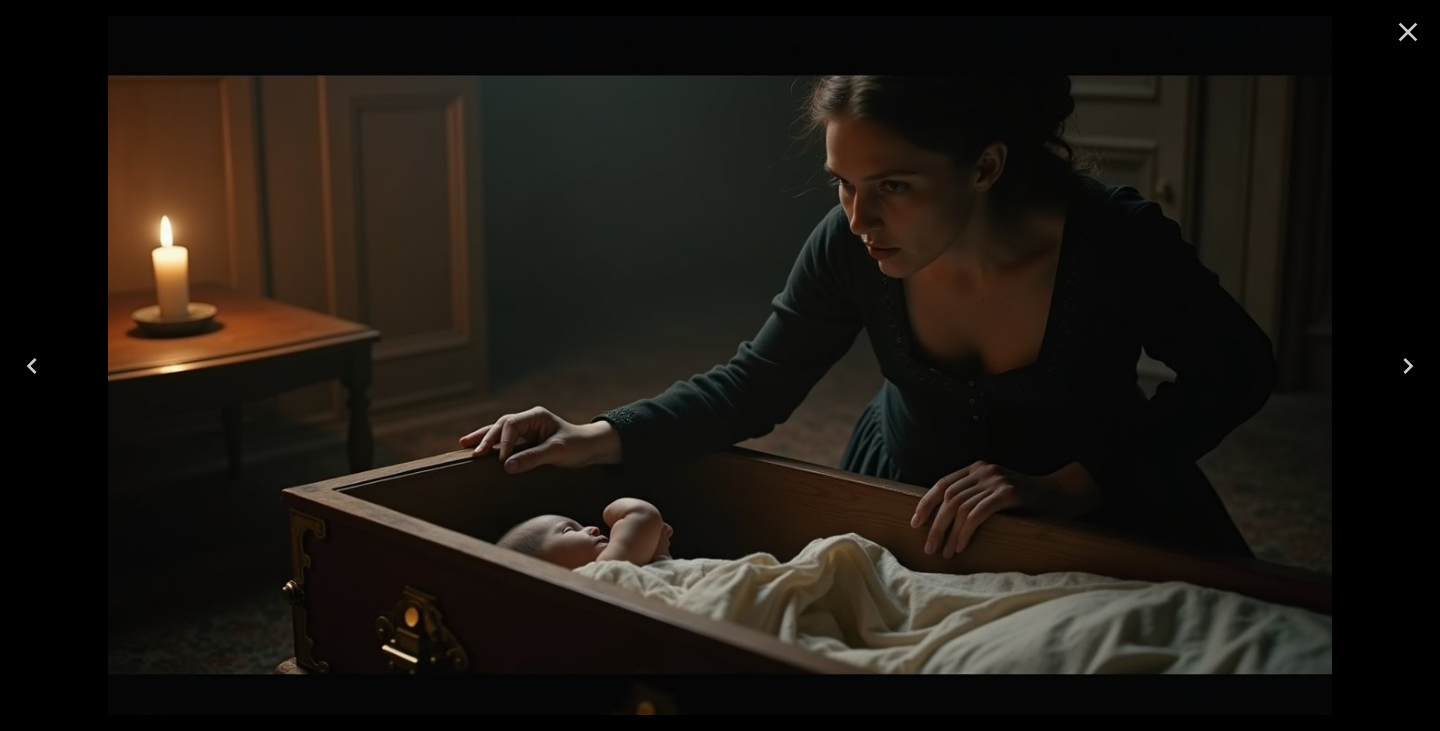 click 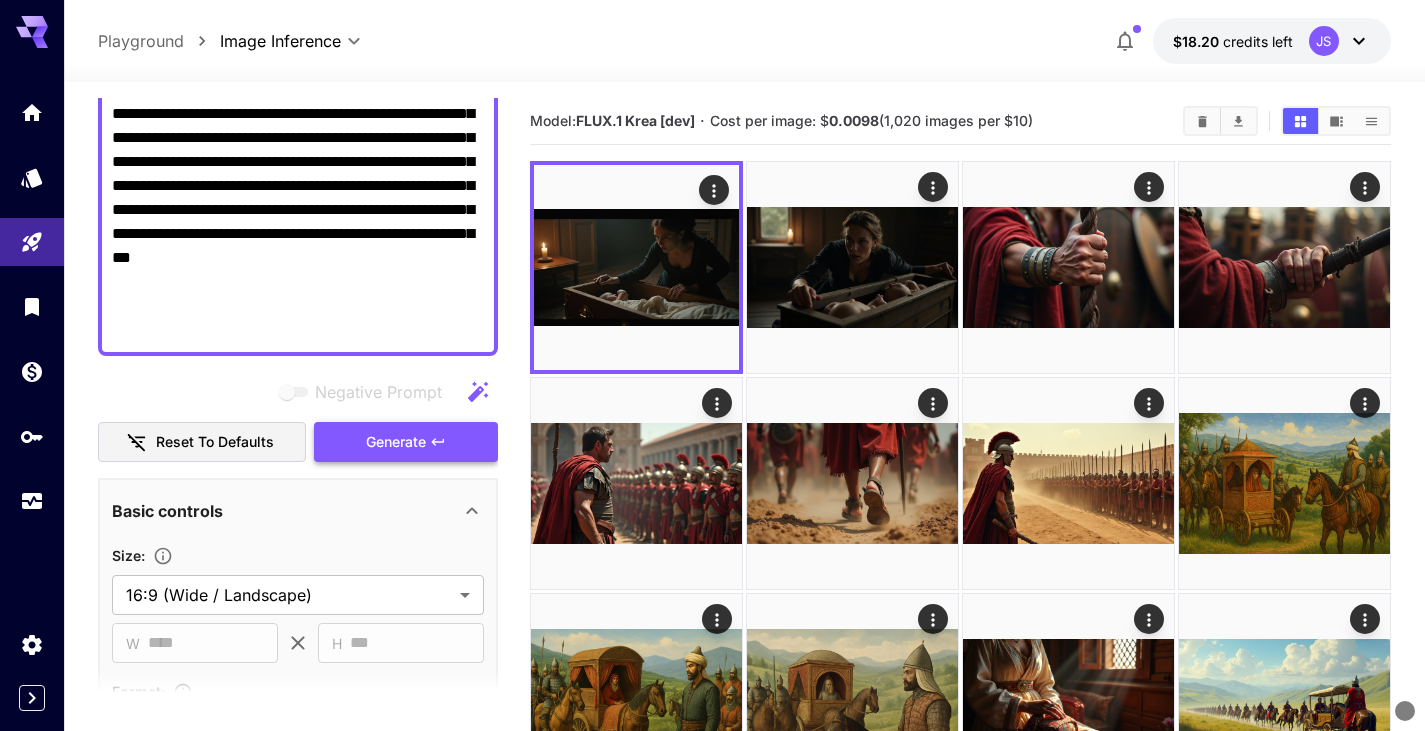 click on "Generate" at bounding box center [396, 442] 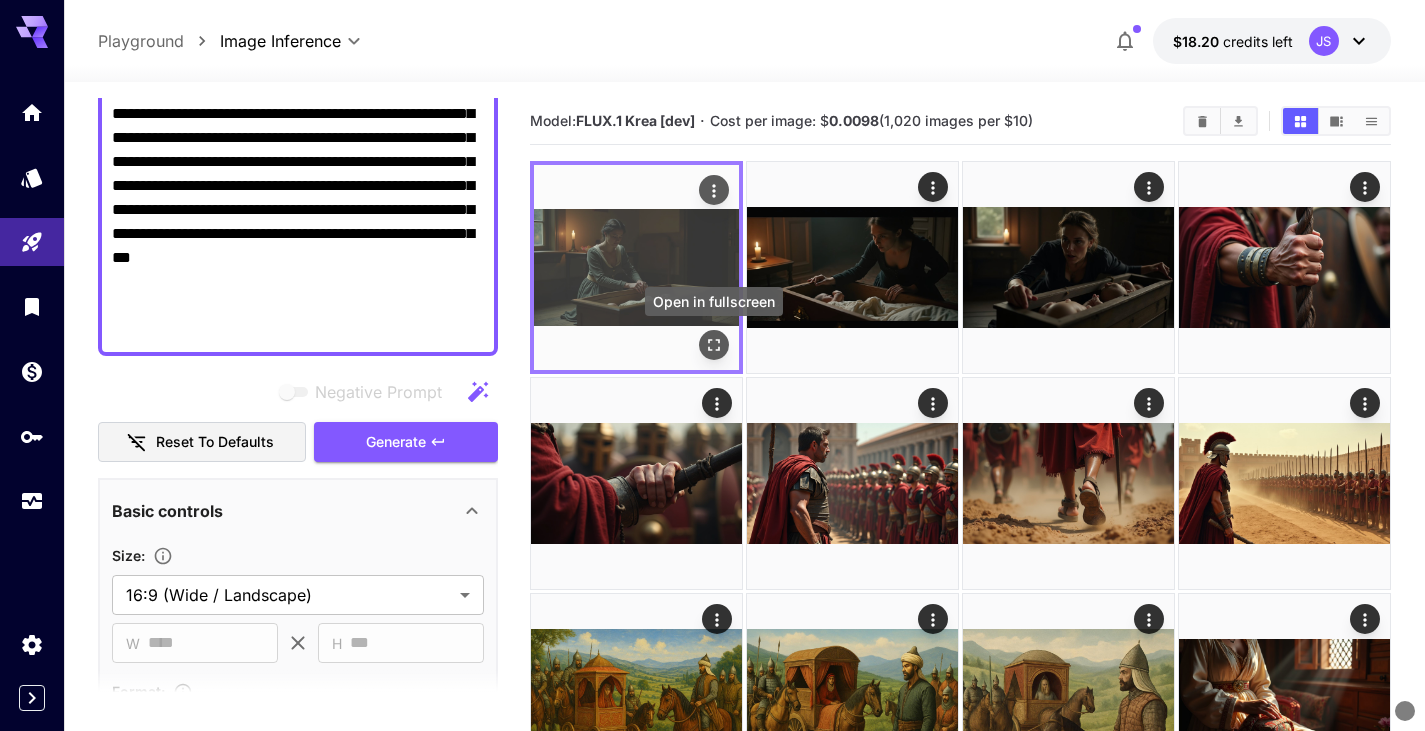 click 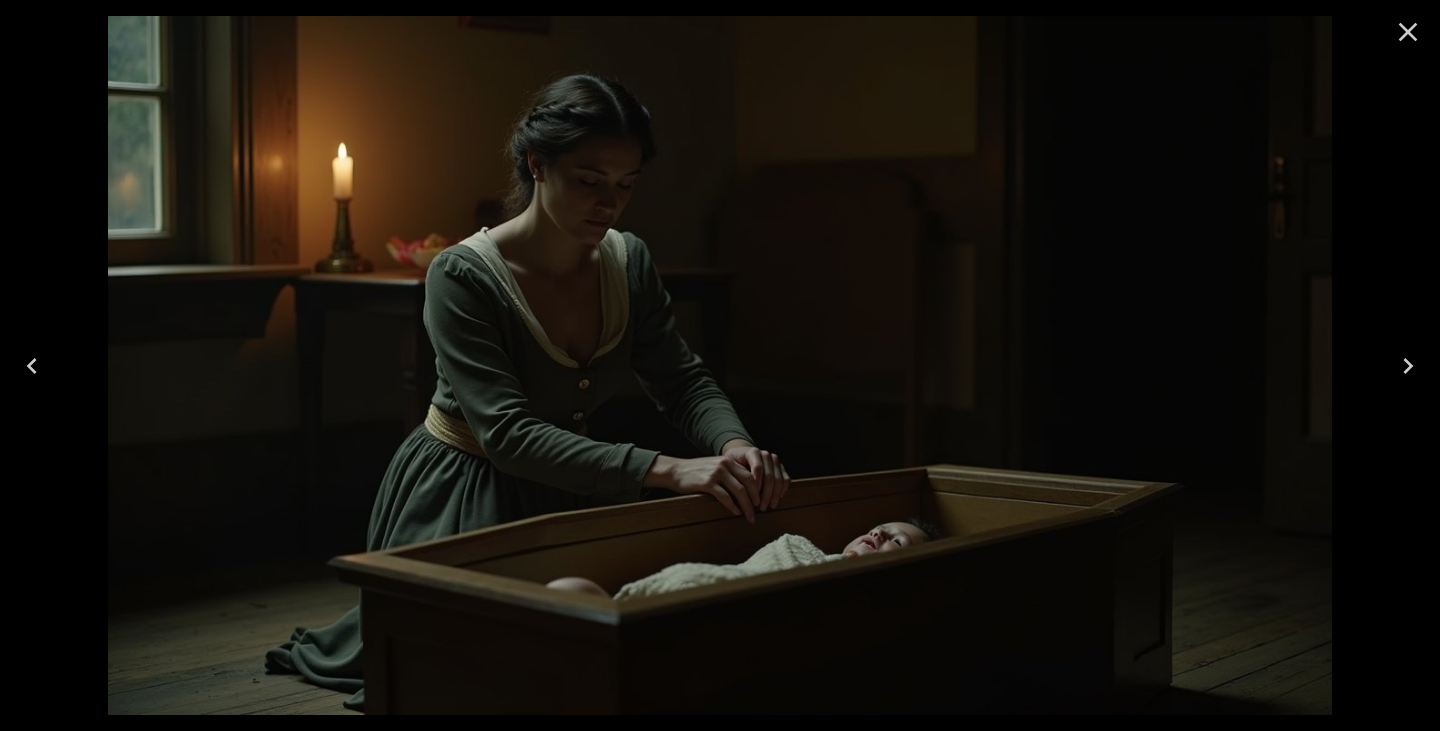 click 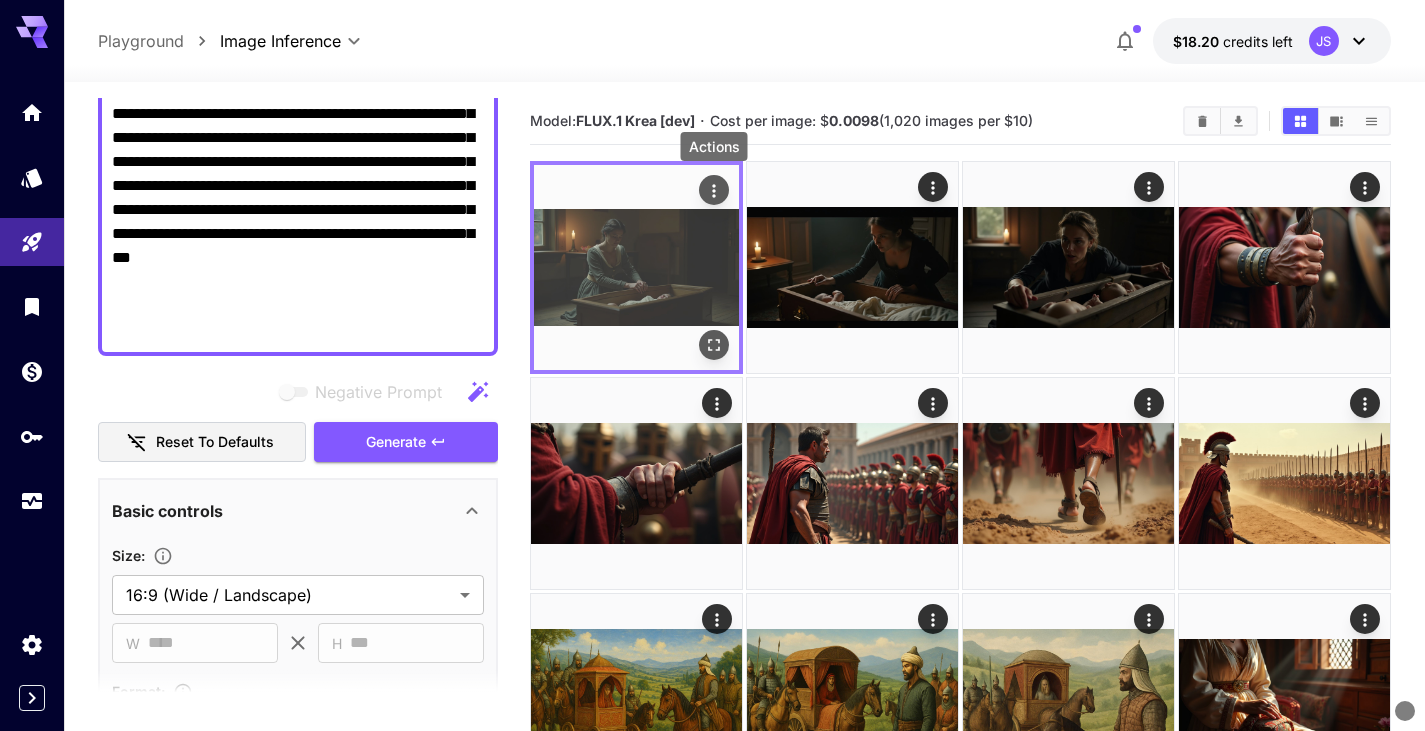 click 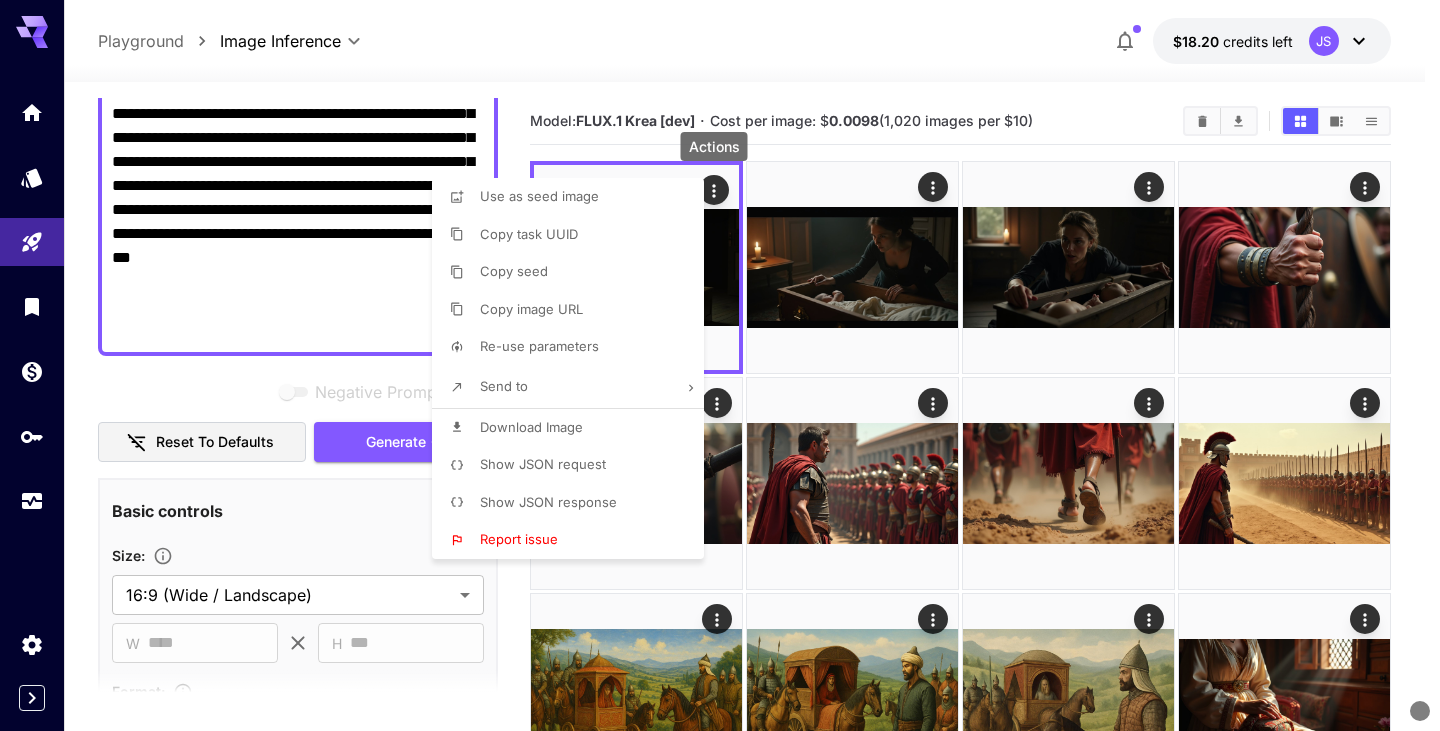 click on "Download Image" at bounding box center (531, 427) 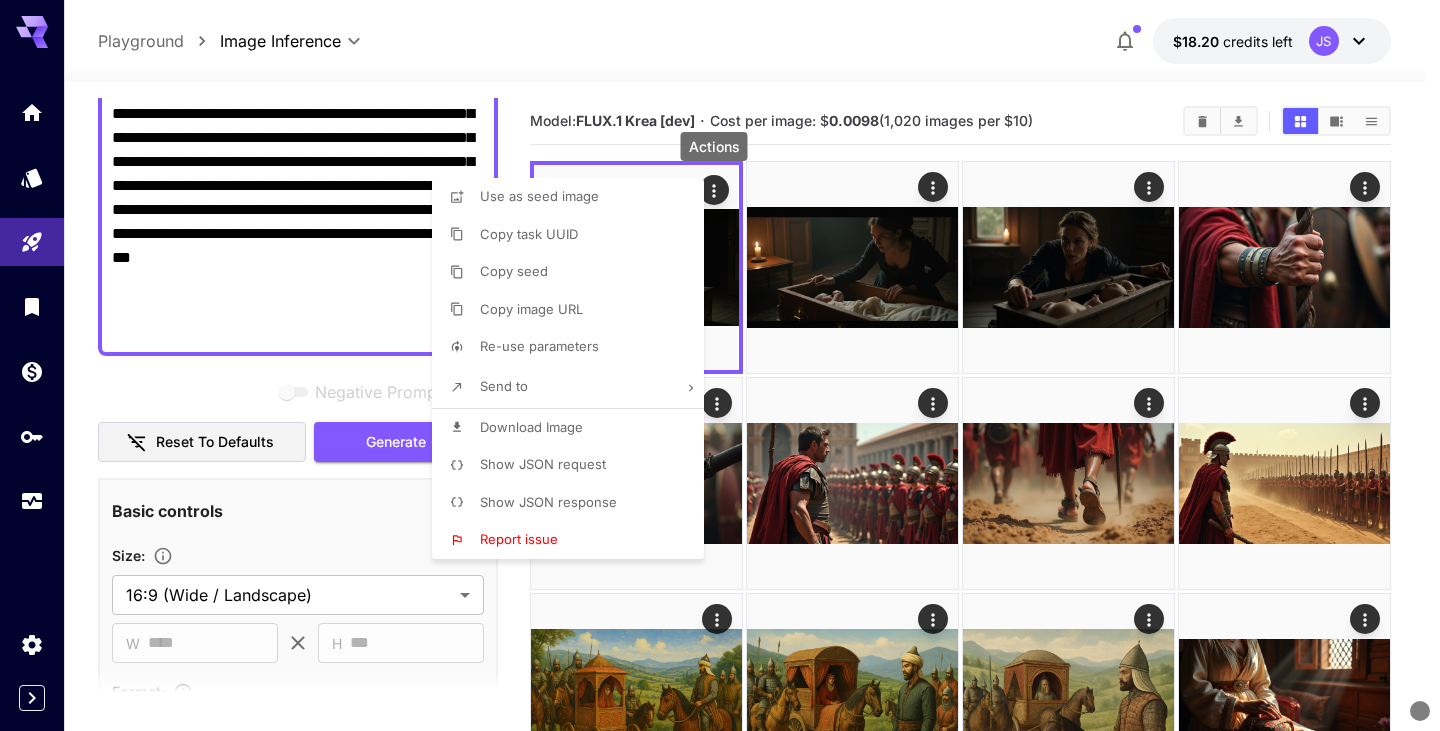 click at bounding box center (720, 365) 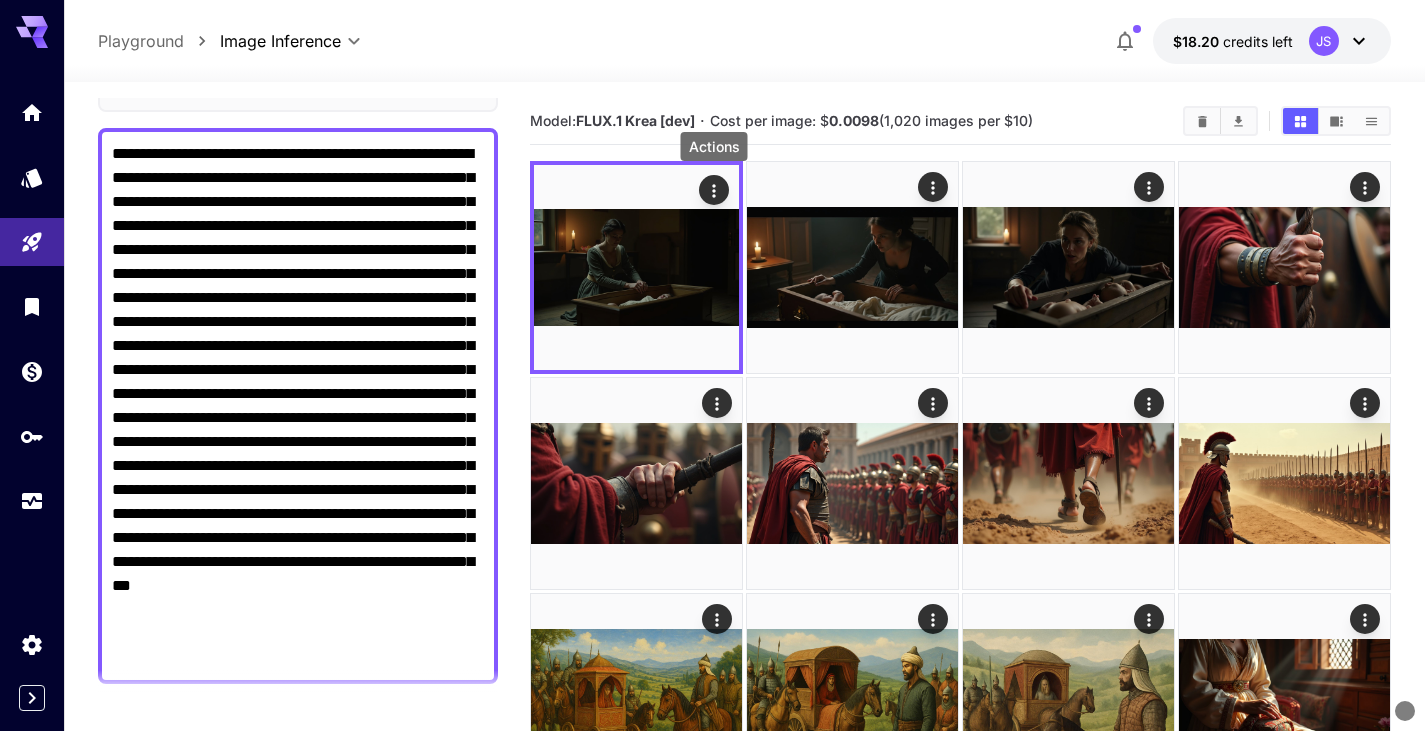 scroll, scrollTop: 133, scrollLeft: 0, axis: vertical 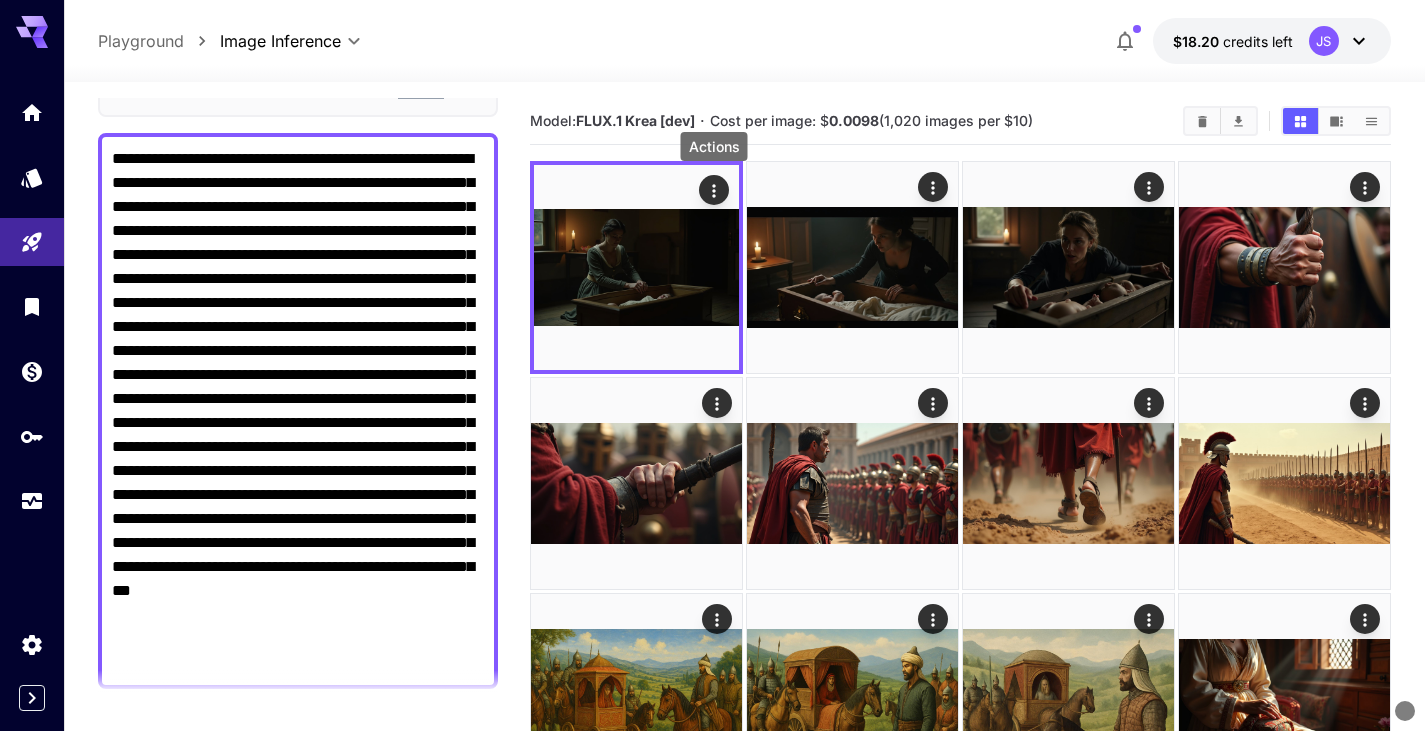 type 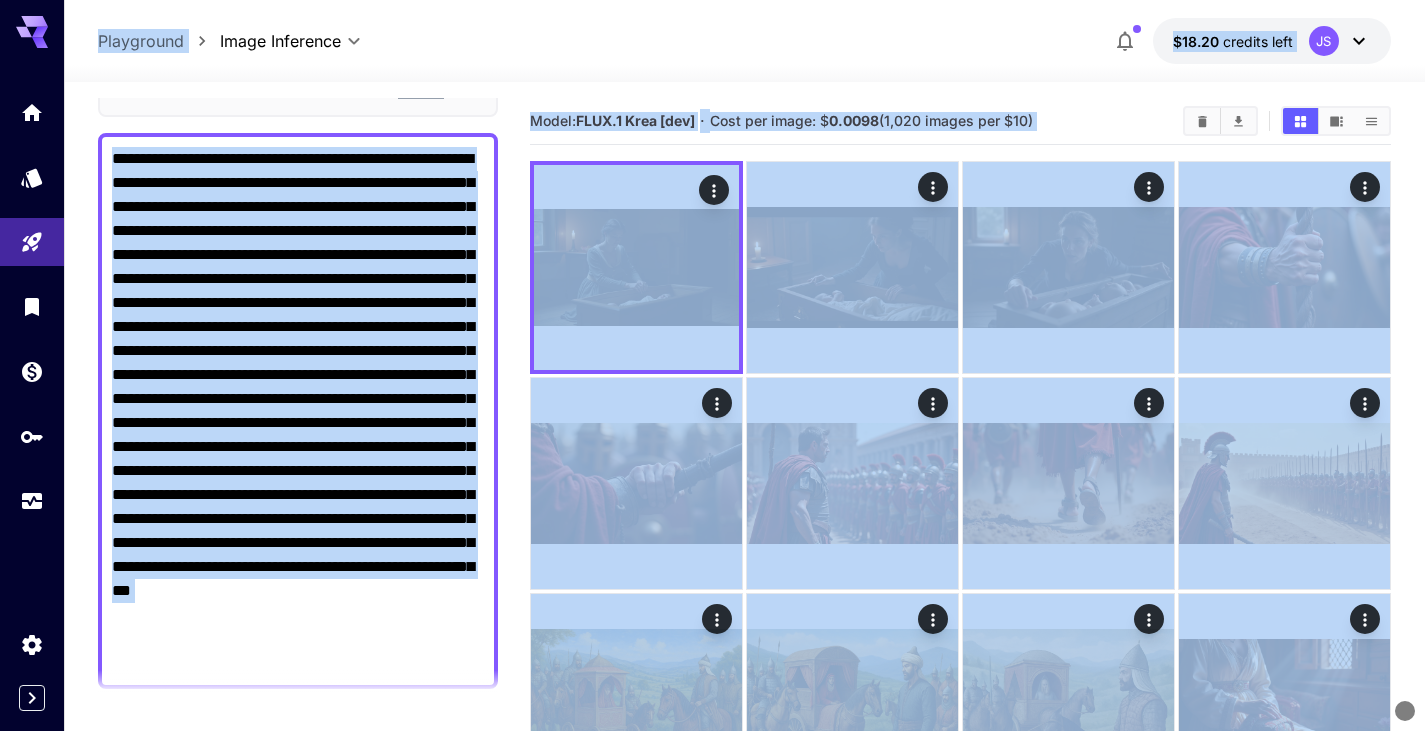 click on "Negative Prompt" at bounding box center [298, 411] 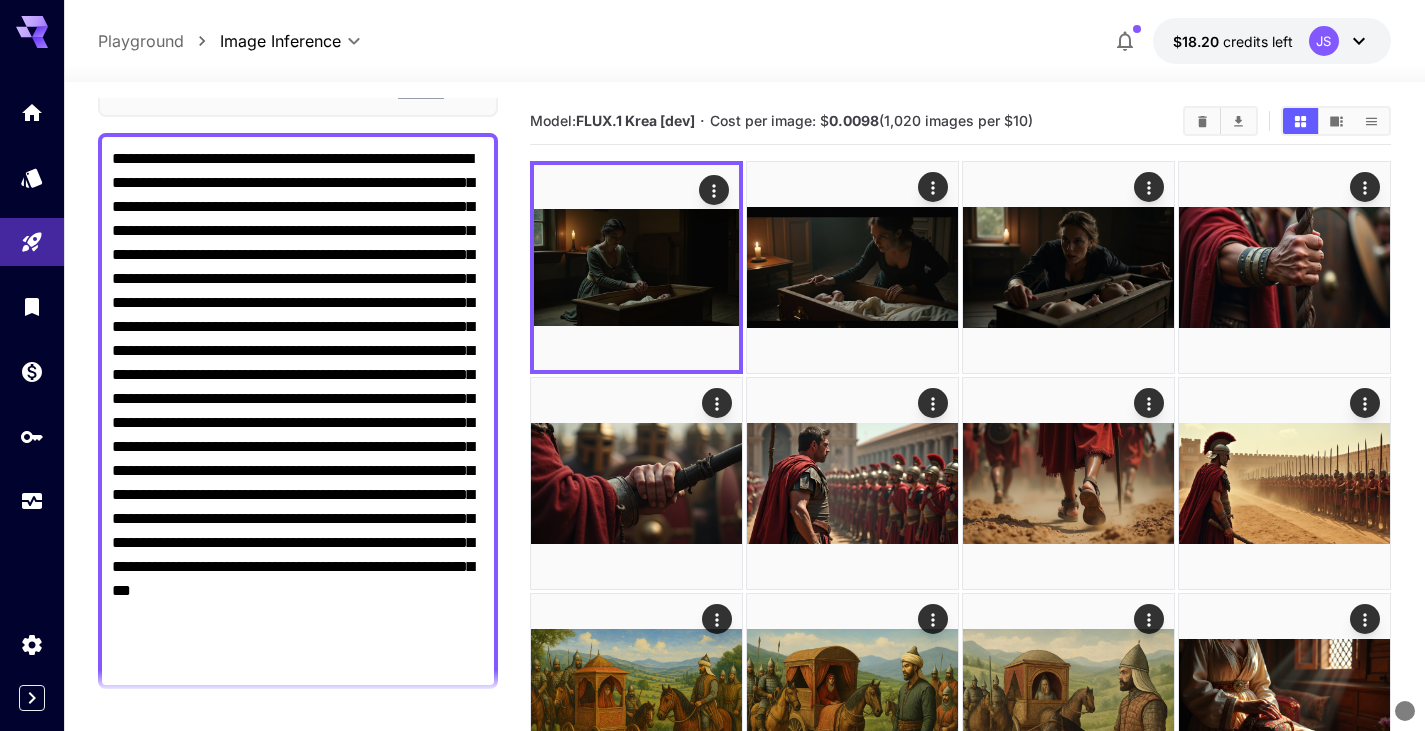 click on "Negative Prompt" at bounding box center (298, 411) 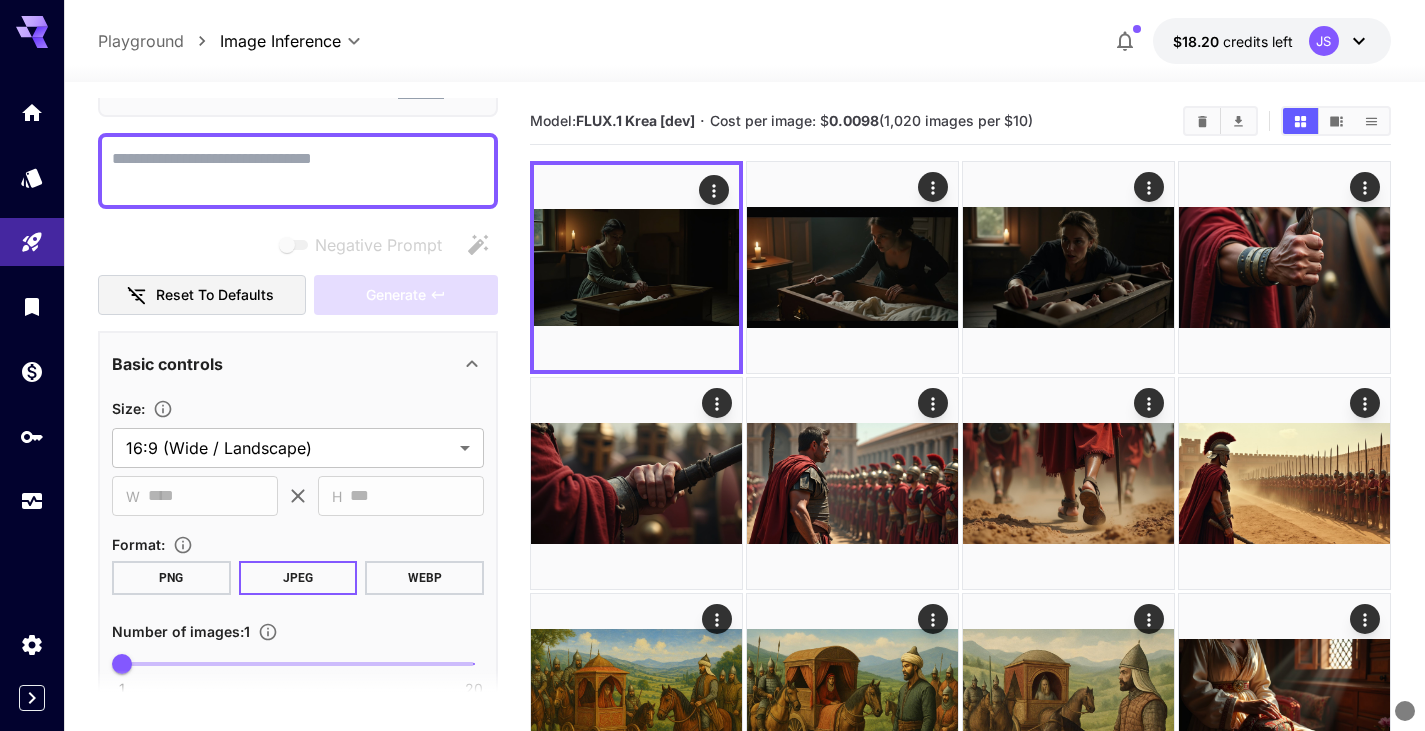 paste on "**********" 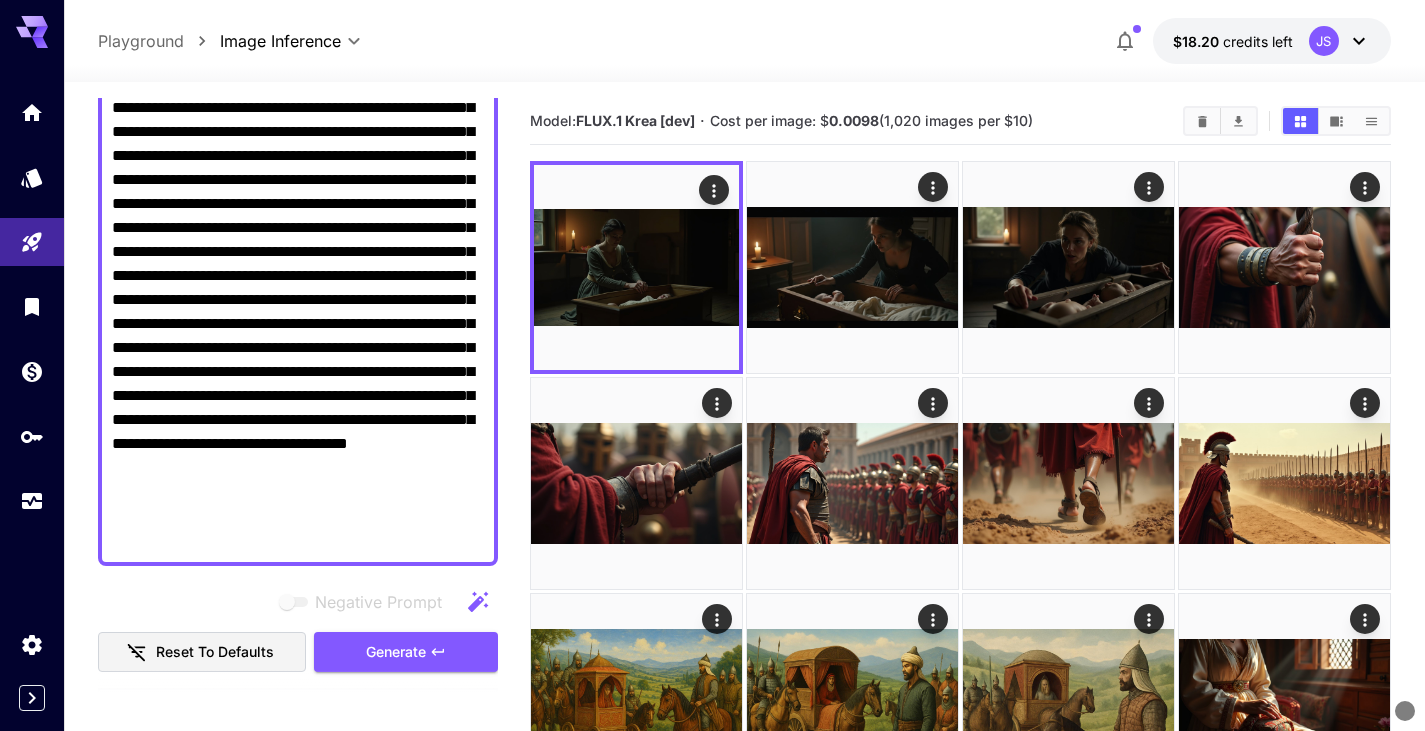 scroll, scrollTop: 333, scrollLeft: 0, axis: vertical 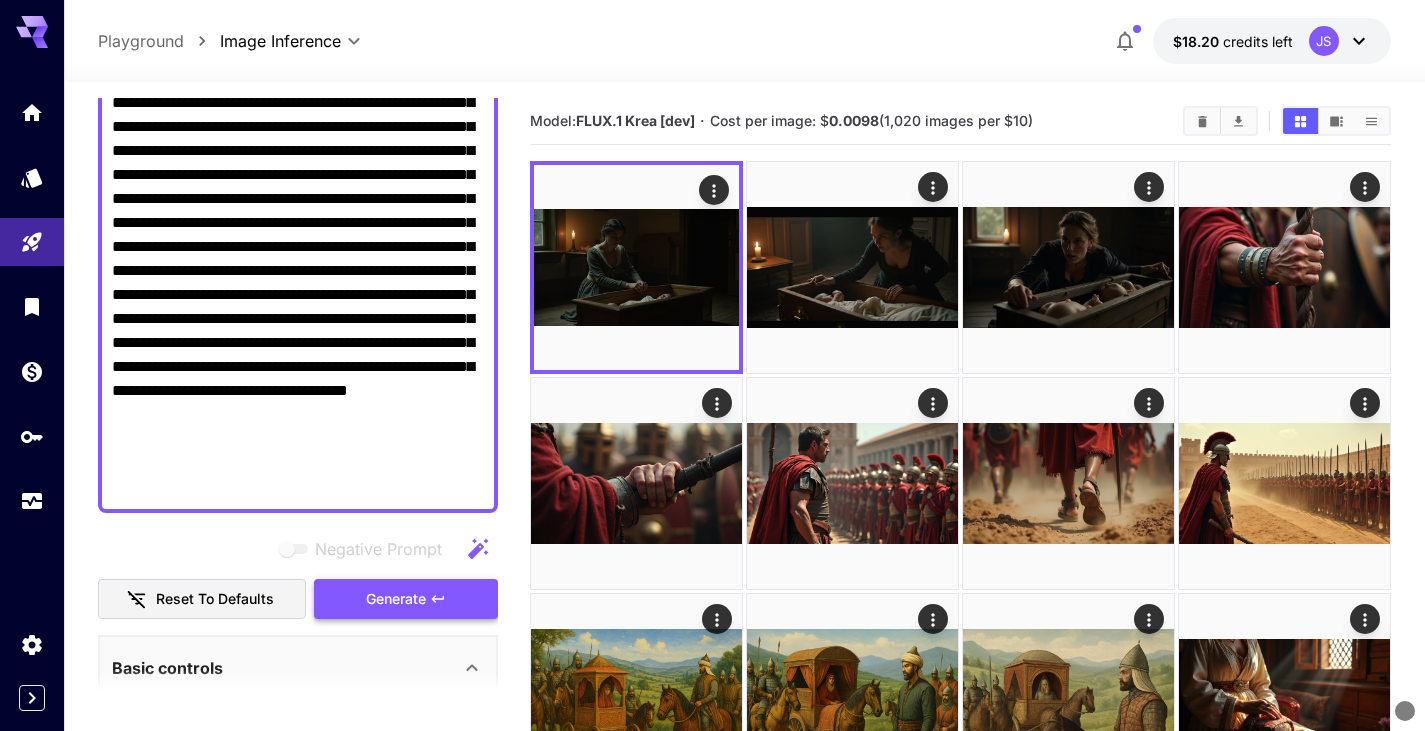 click 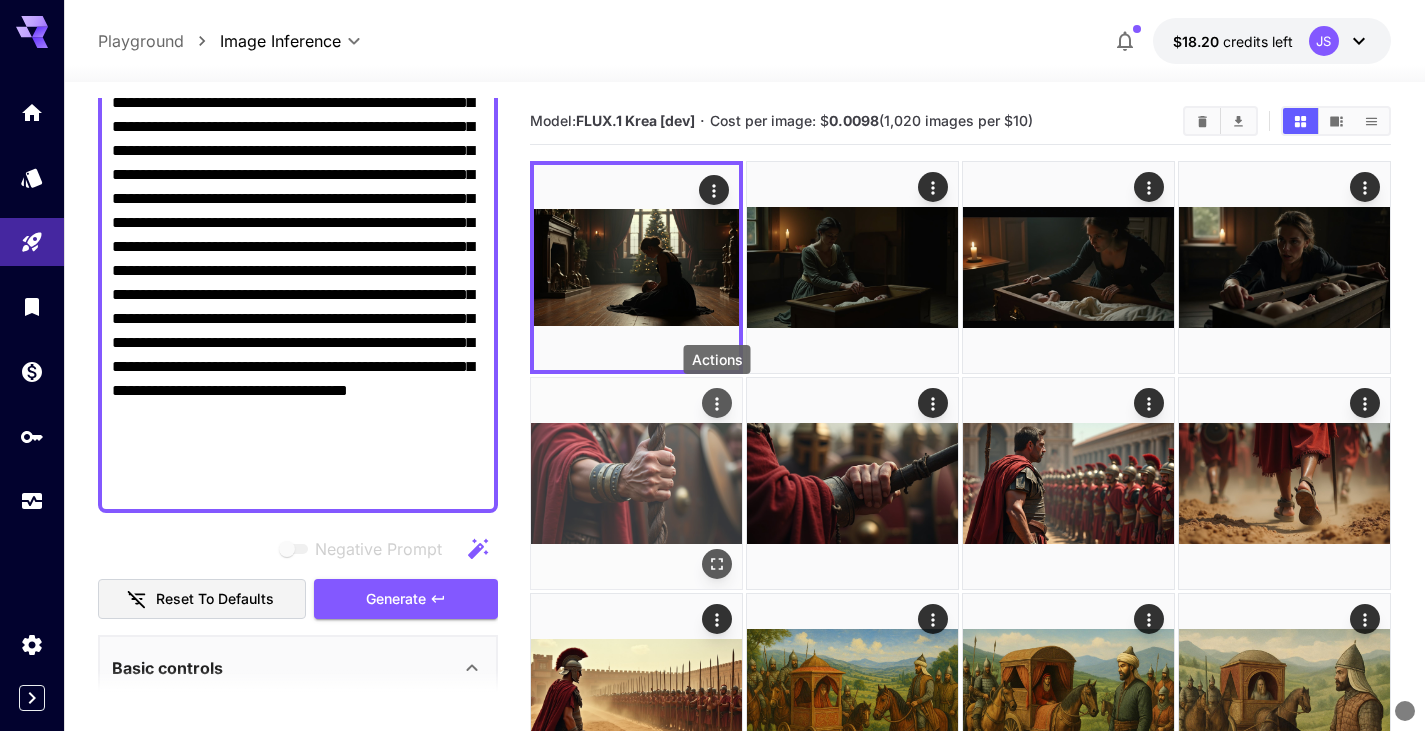 click 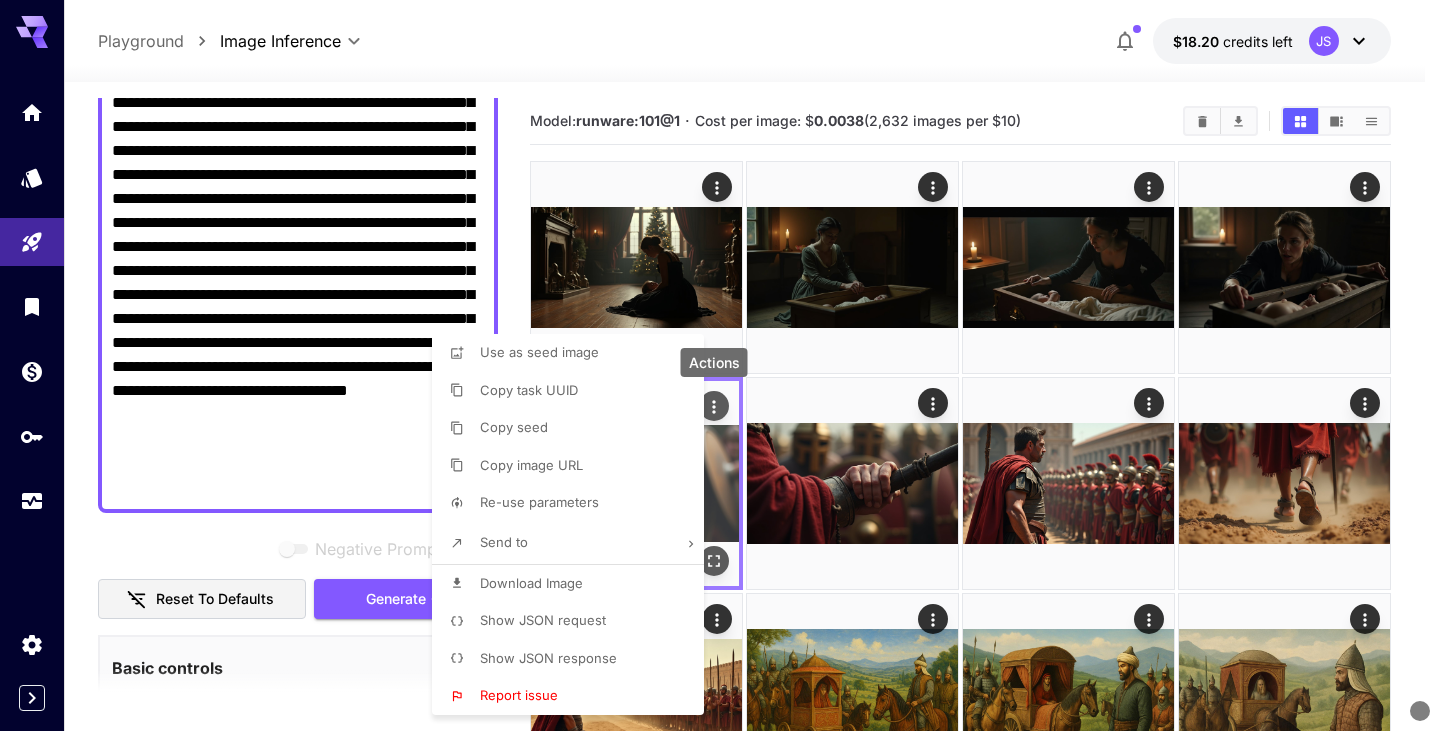 click at bounding box center (720, 365) 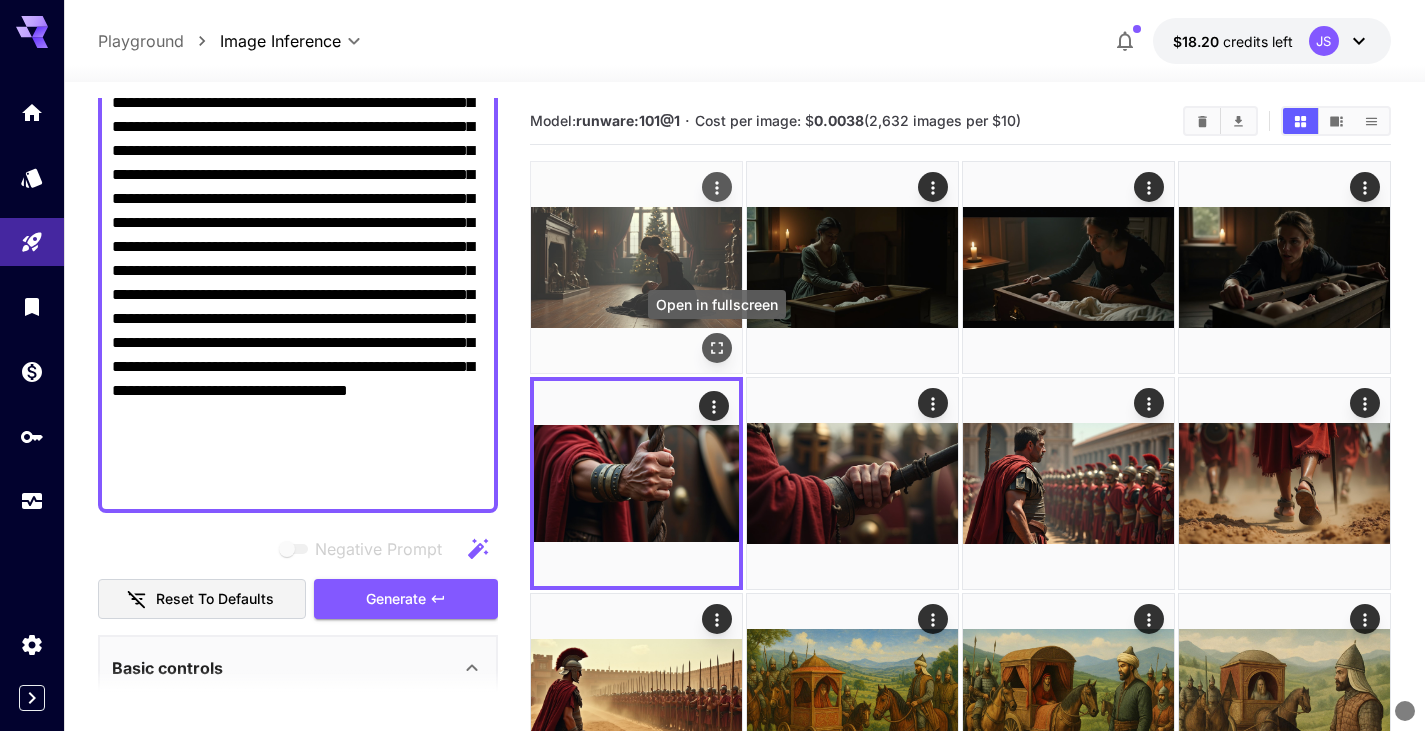 click 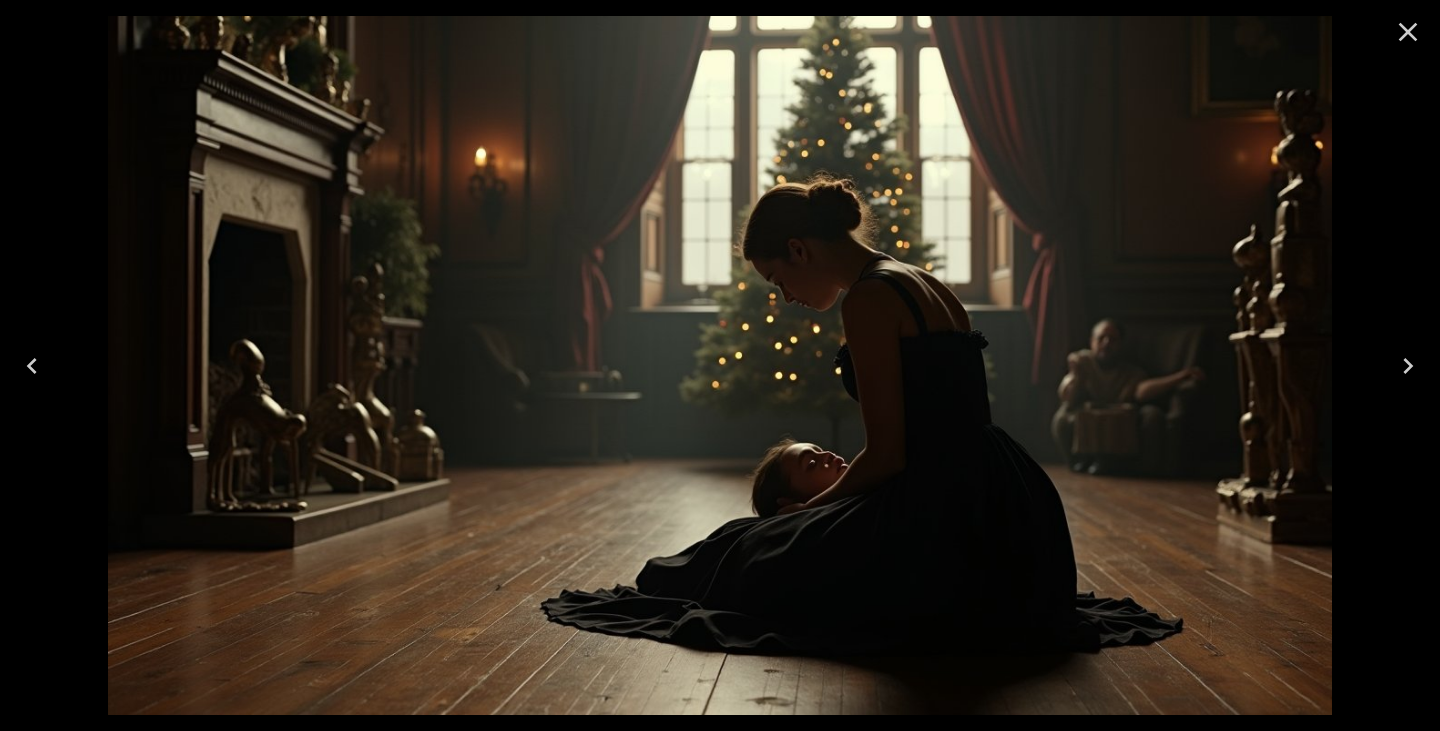 click 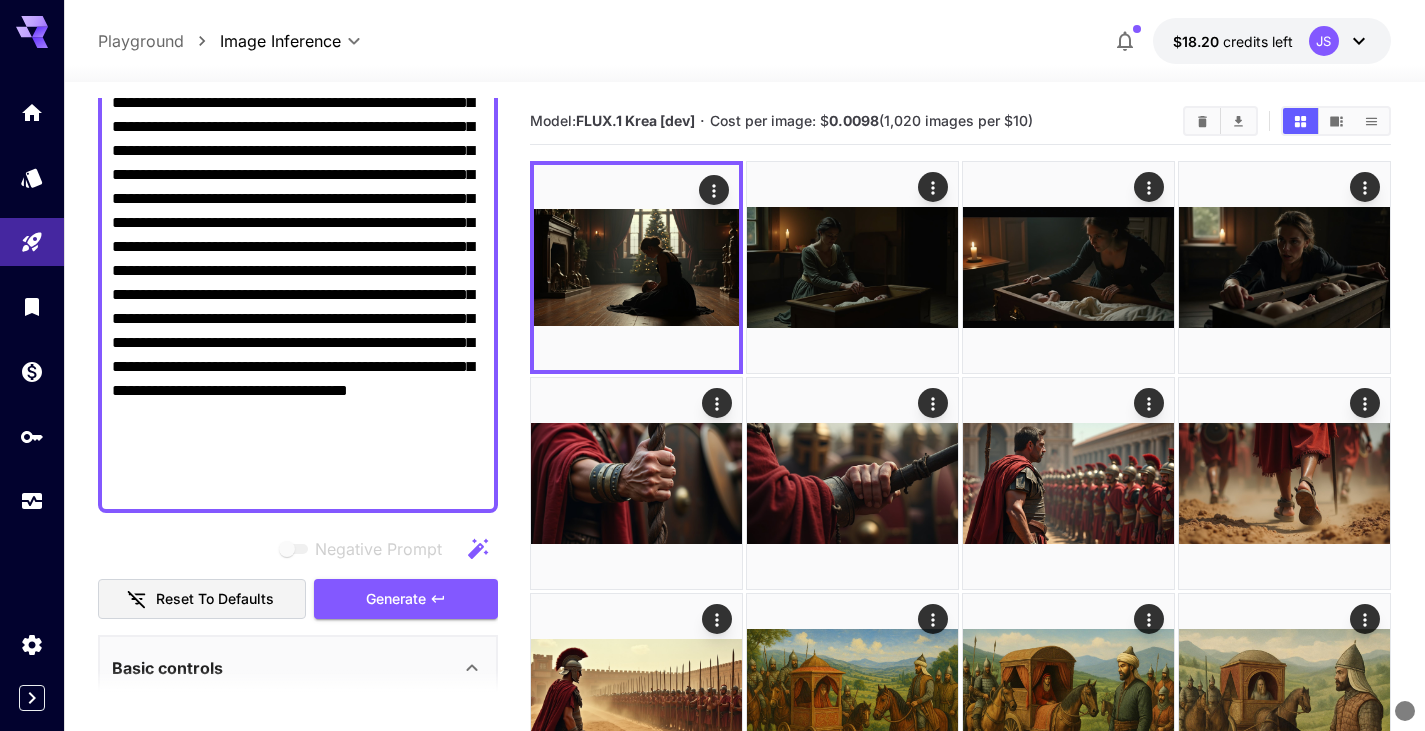scroll, scrollTop: 0, scrollLeft: 0, axis: both 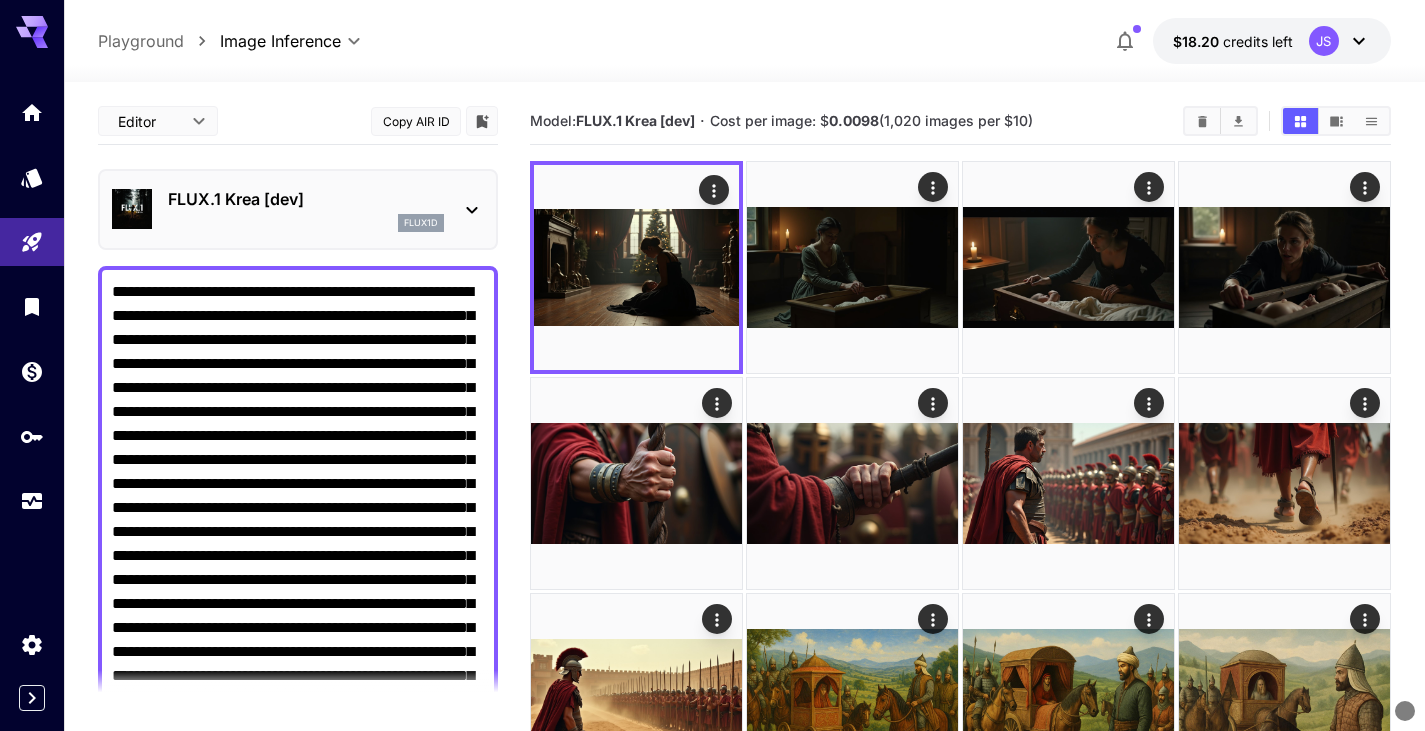 drag, startPoint x: 181, startPoint y: 487, endPoint x: 82, endPoint y: 267, distance: 241.24884 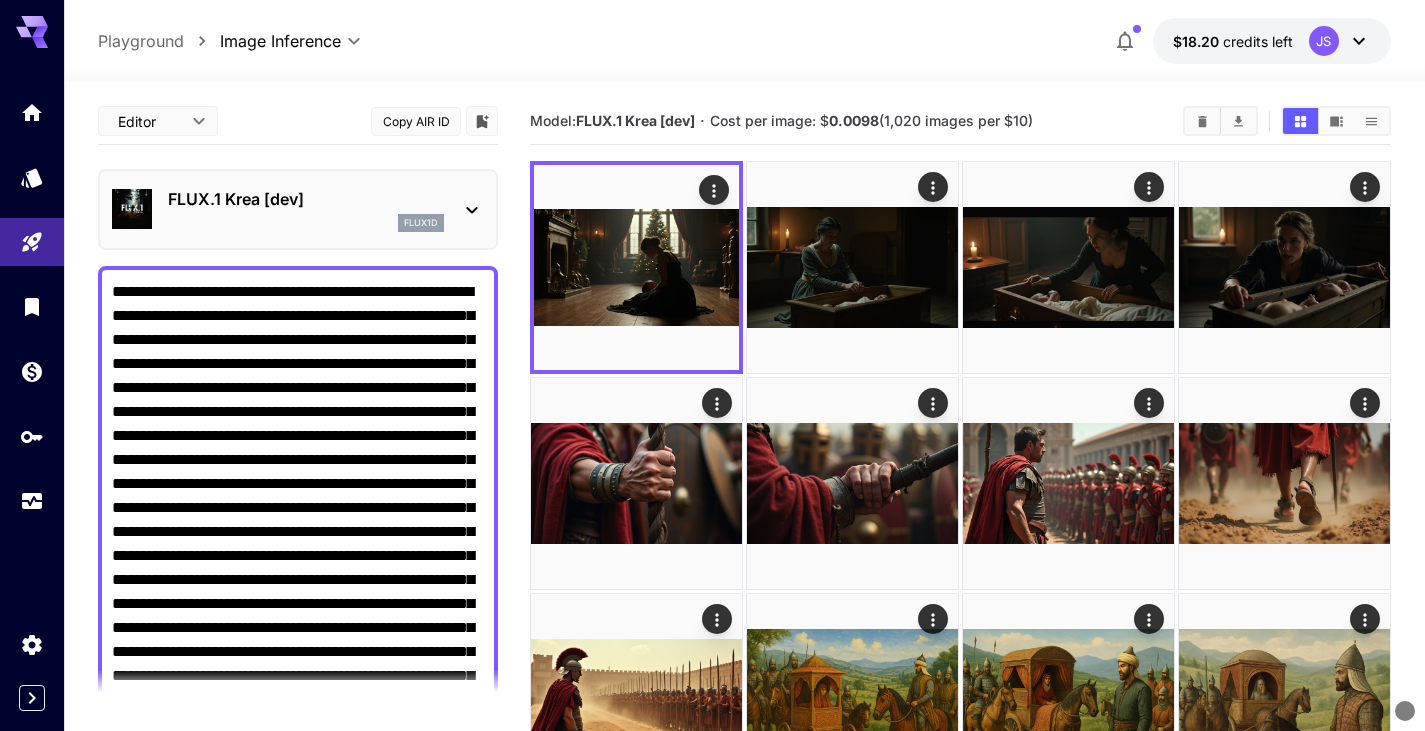 paste on "**********" 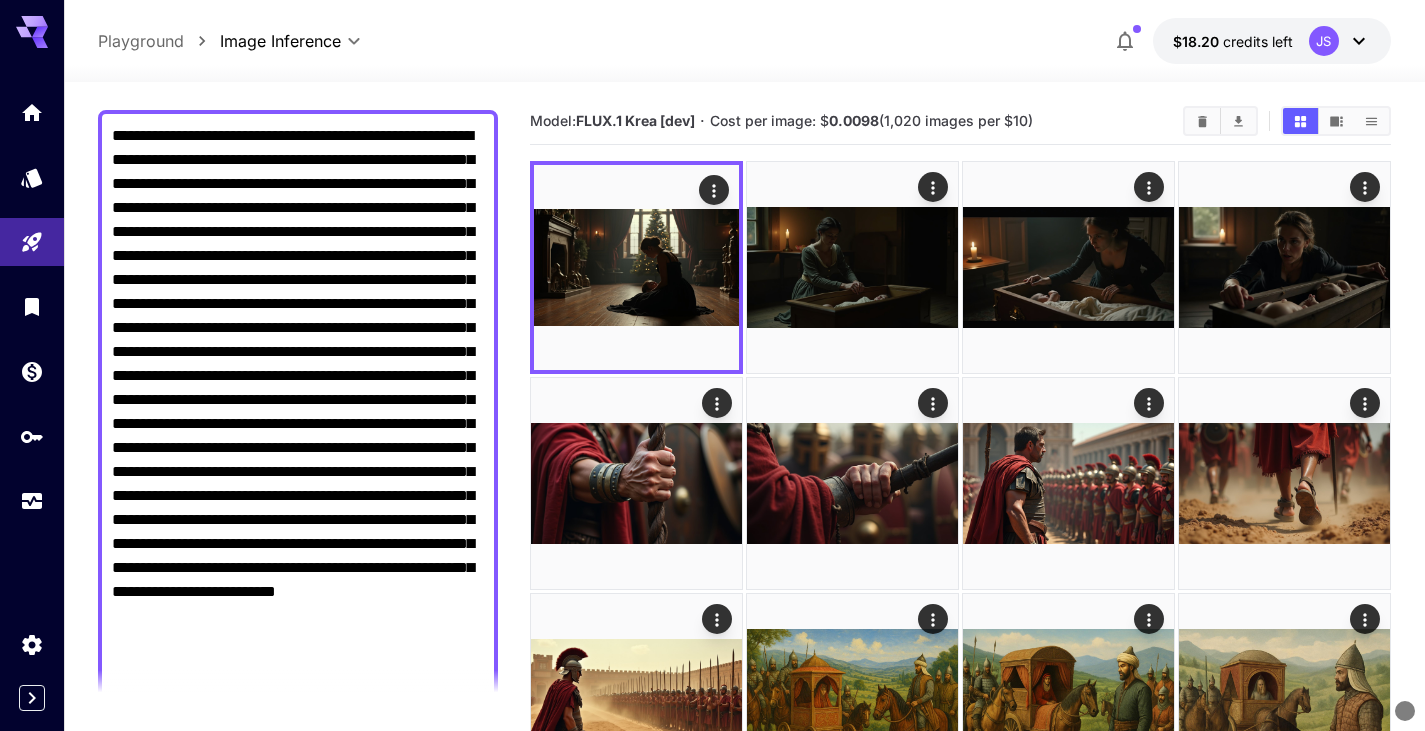 scroll, scrollTop: 367, scrollLeft: 0, axis: vertical 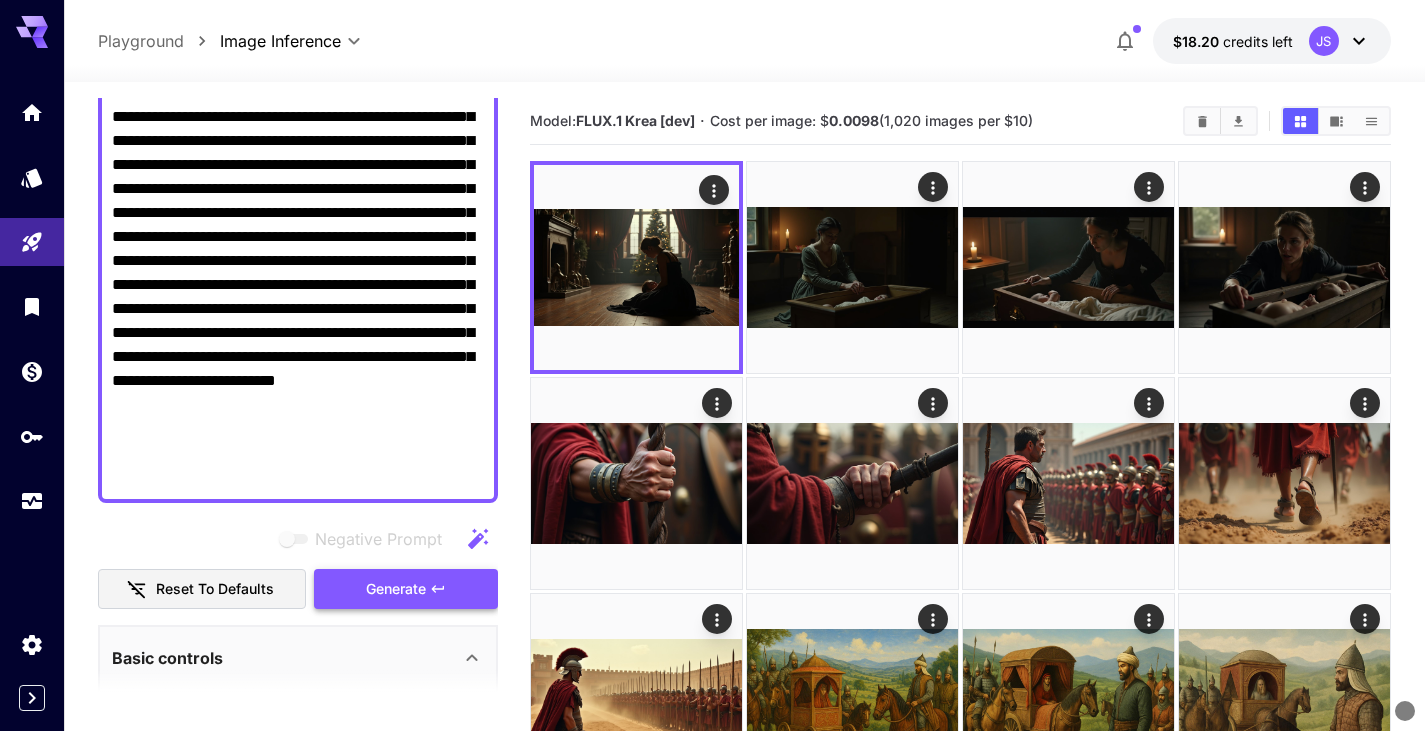 type on "**********" 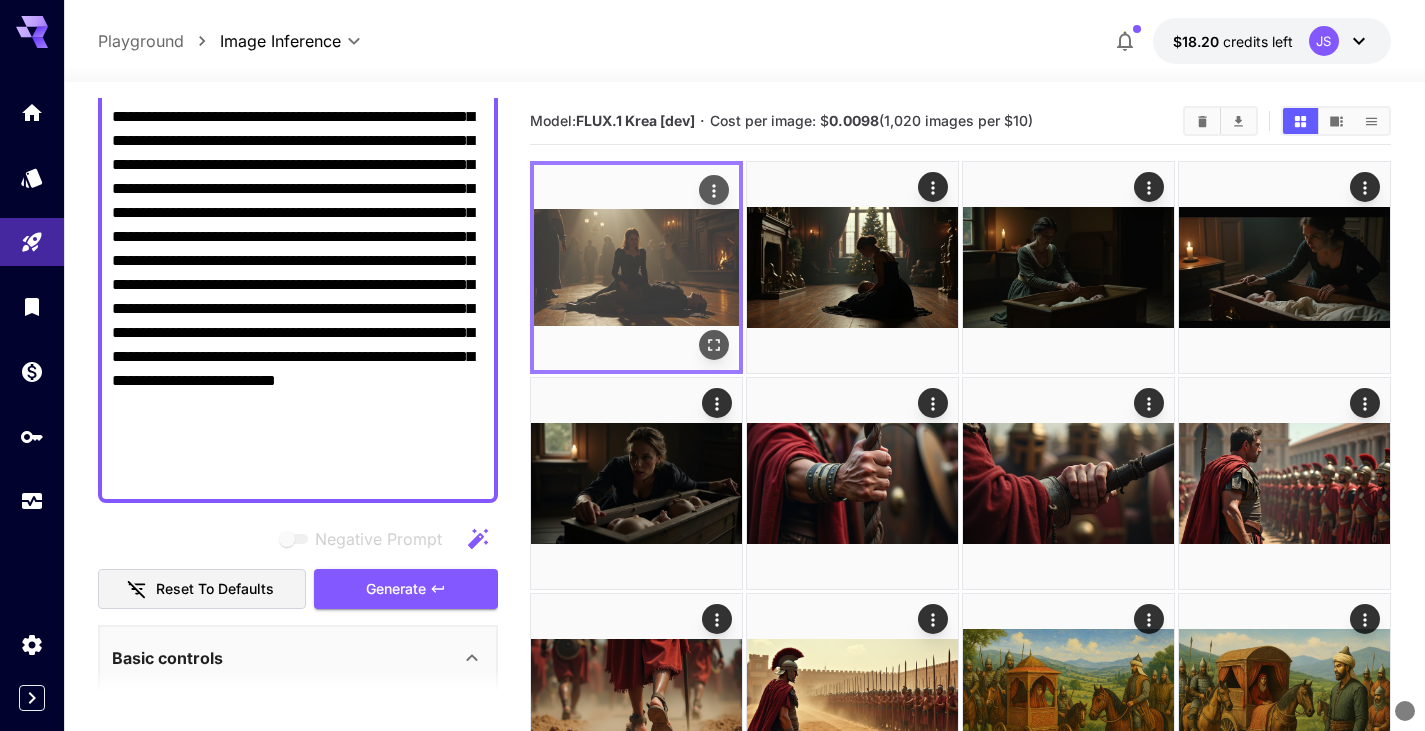 click at bounding box center [636, 267] 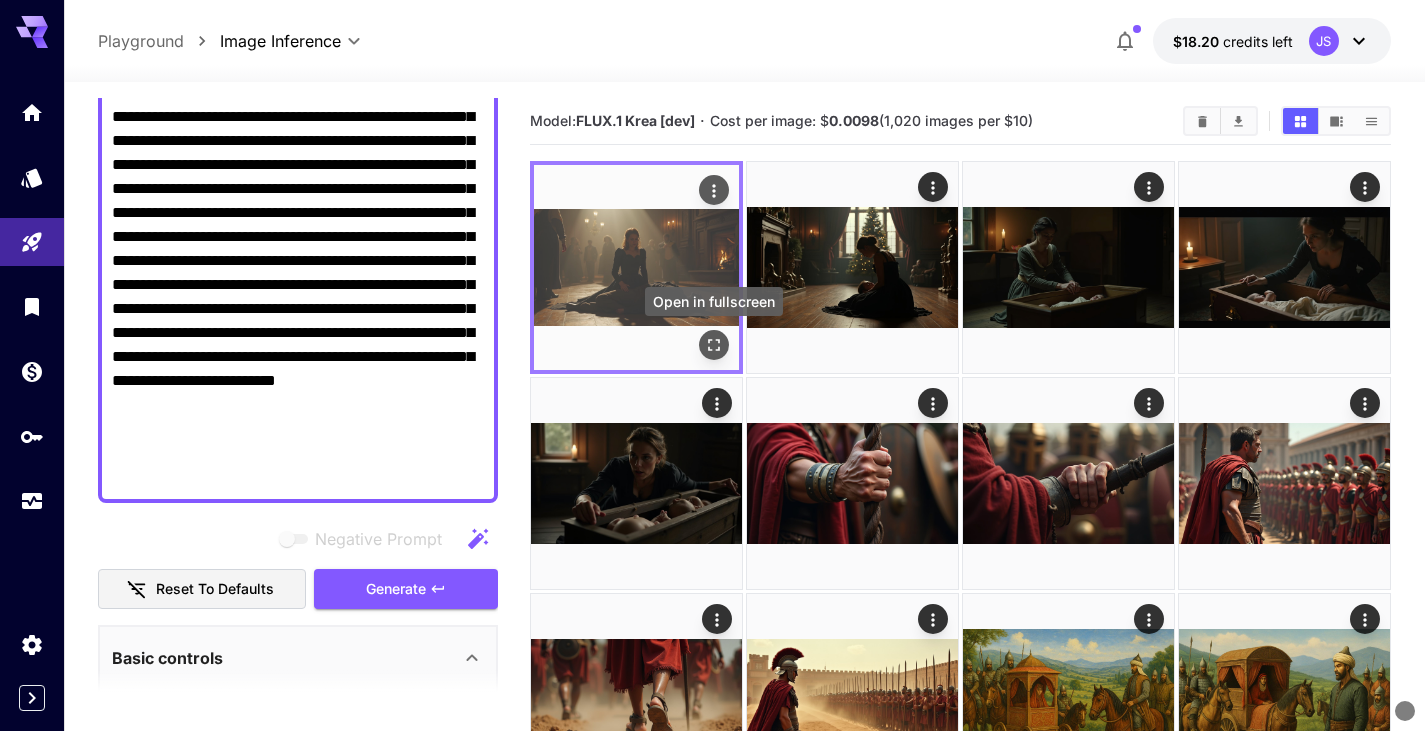 click 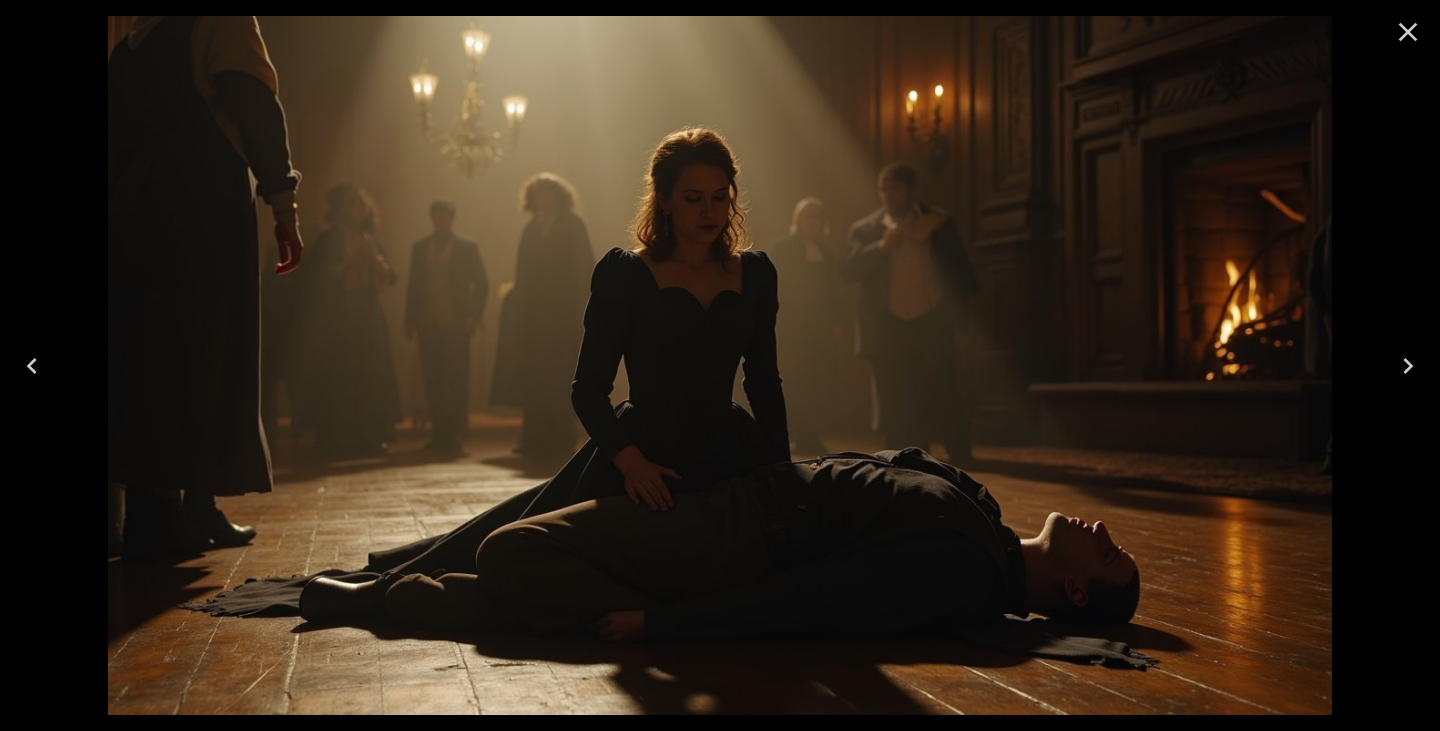 click 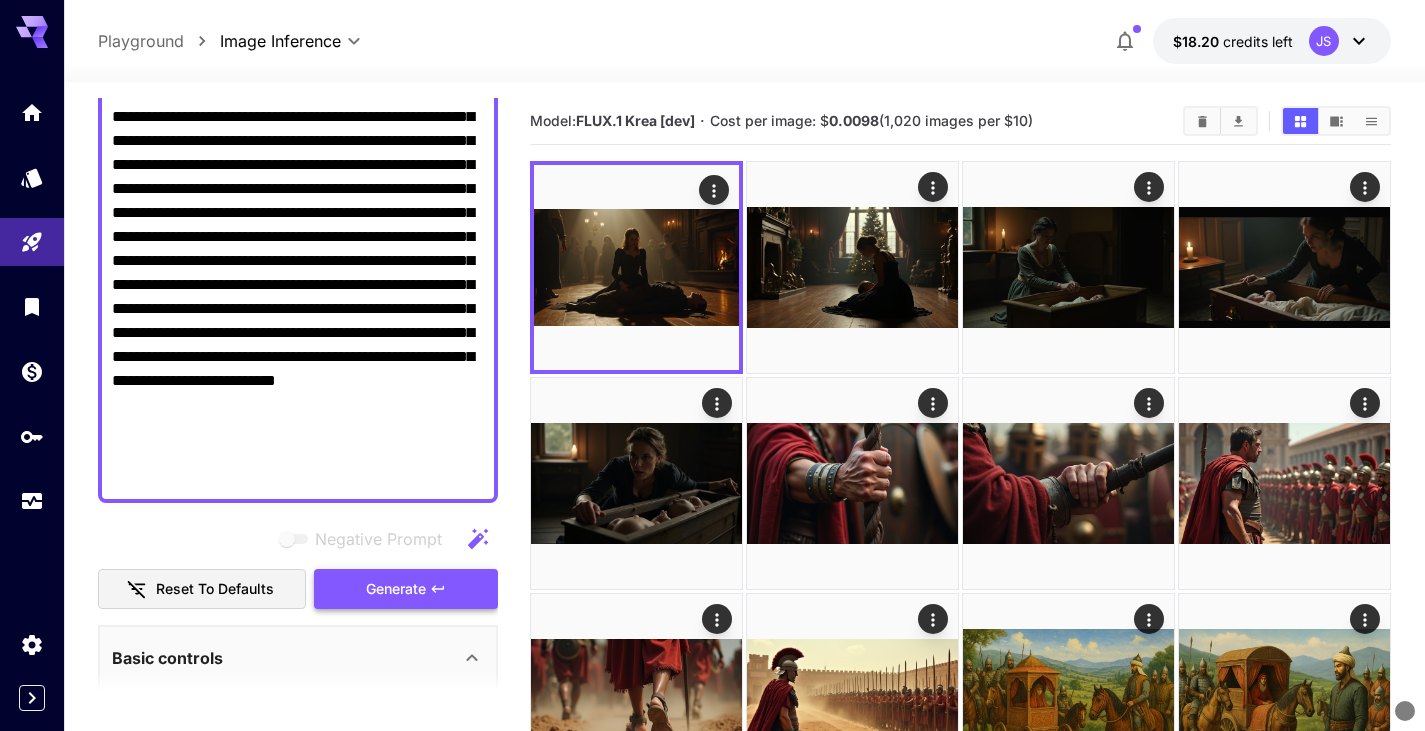 click on "Generate" at bounding box center (396, 589) 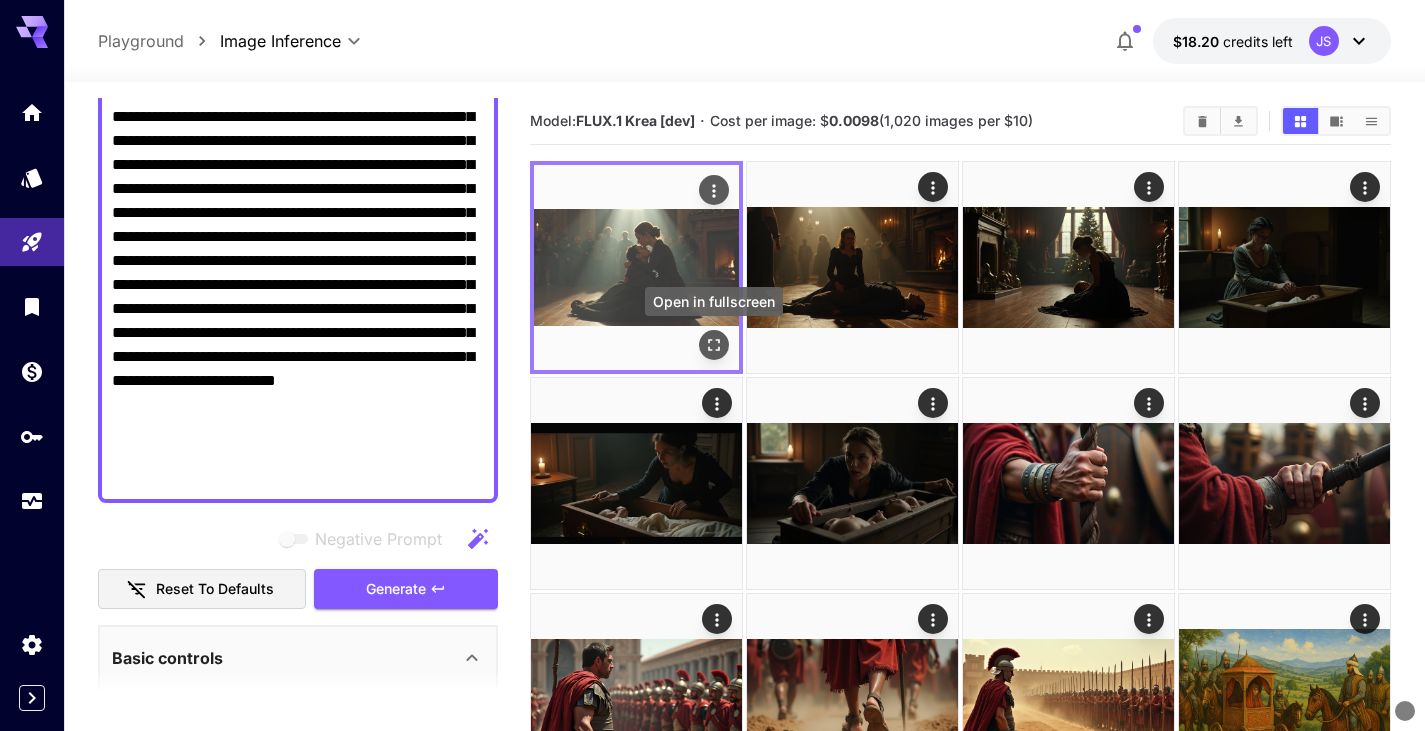 click 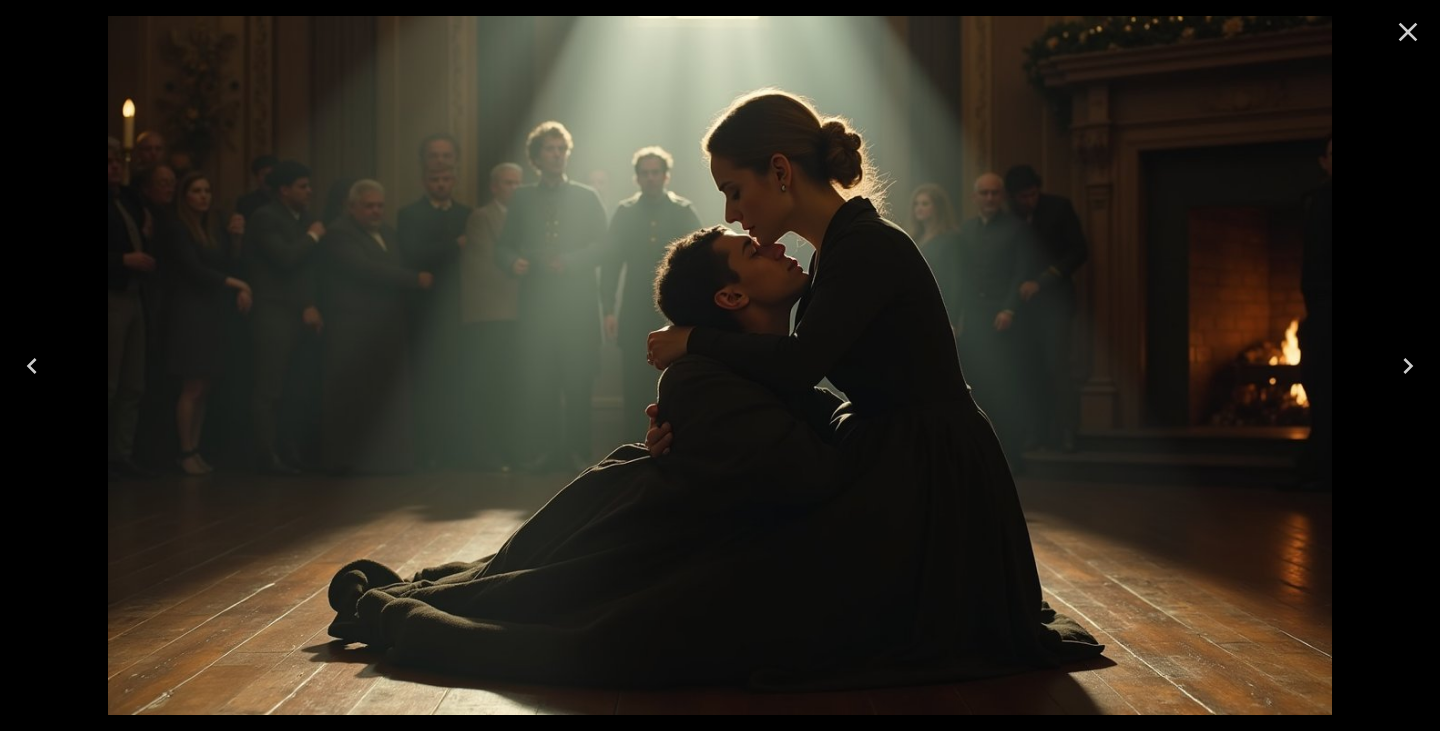 click 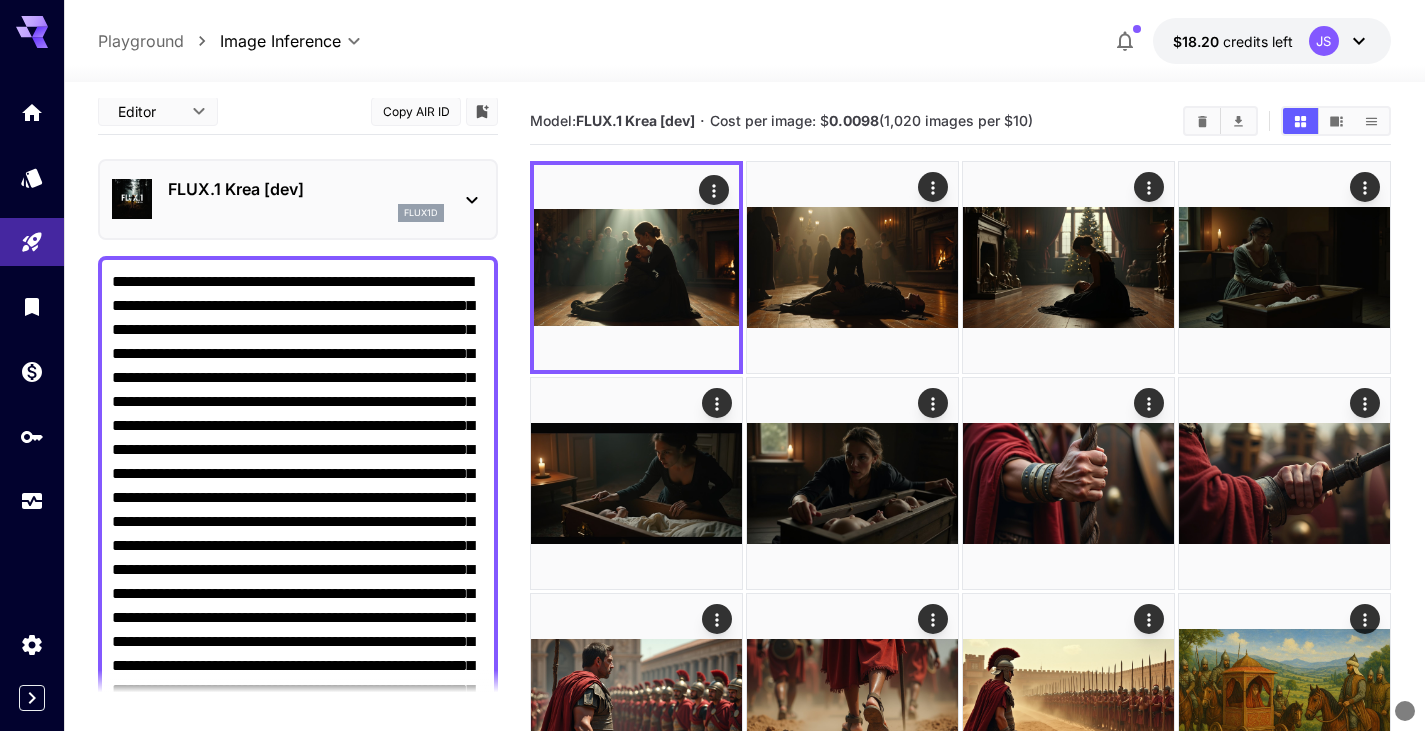scroll, scrollTop: 0, scrollLeft: 0, axis: both 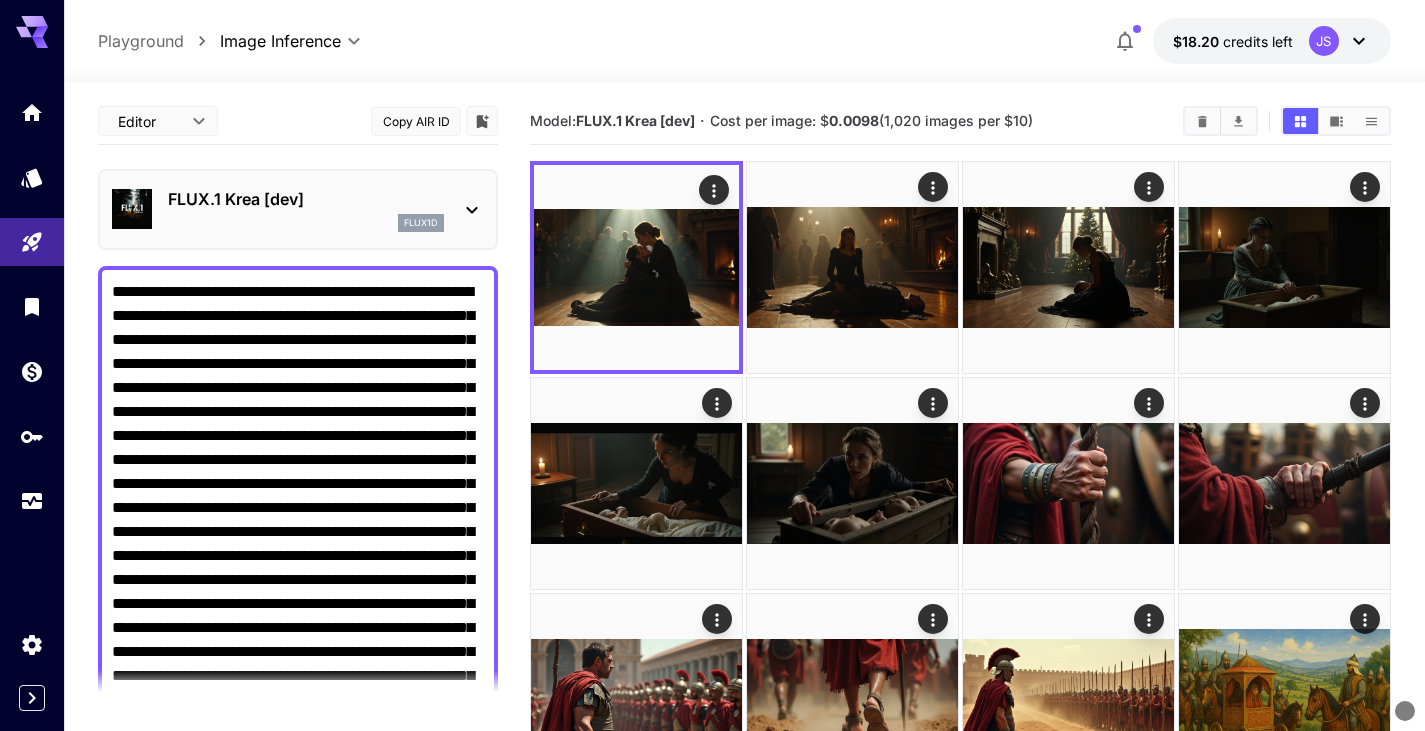 click on "FLUX.1 Krea [dev]" at bounding box center [306, 199] 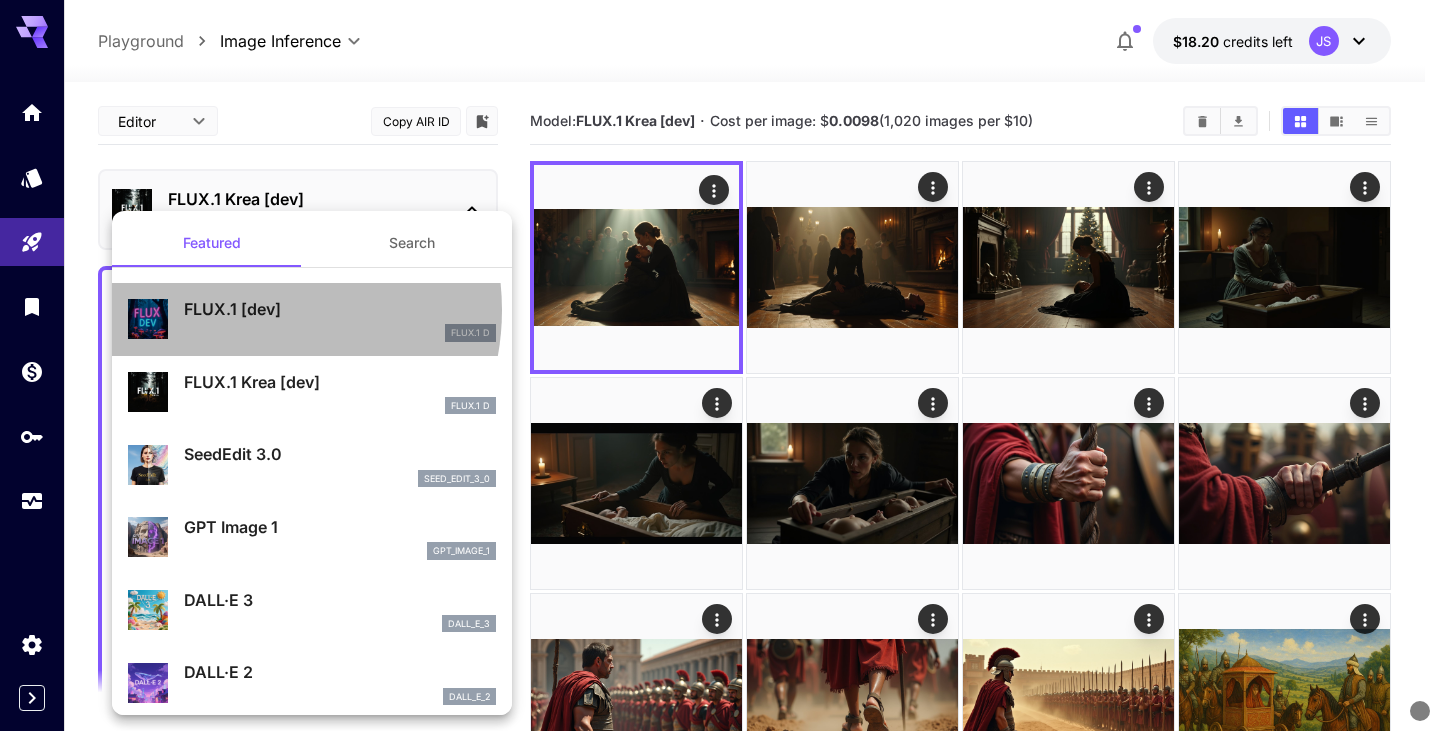 click on "FLUX.1 [dev]" at bounding box center [340, 309] 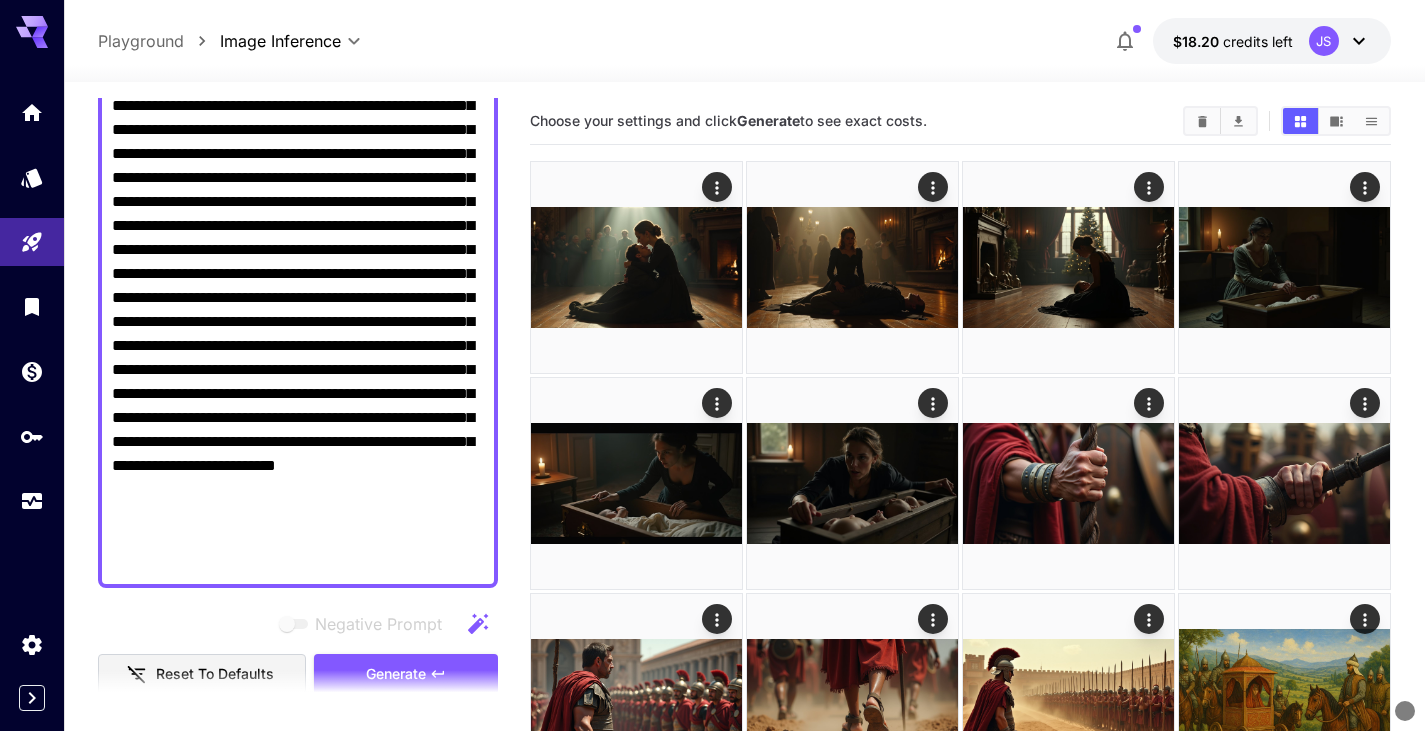 scroll, scrollTop: 466, scrollLeft: 0, axis: vertical 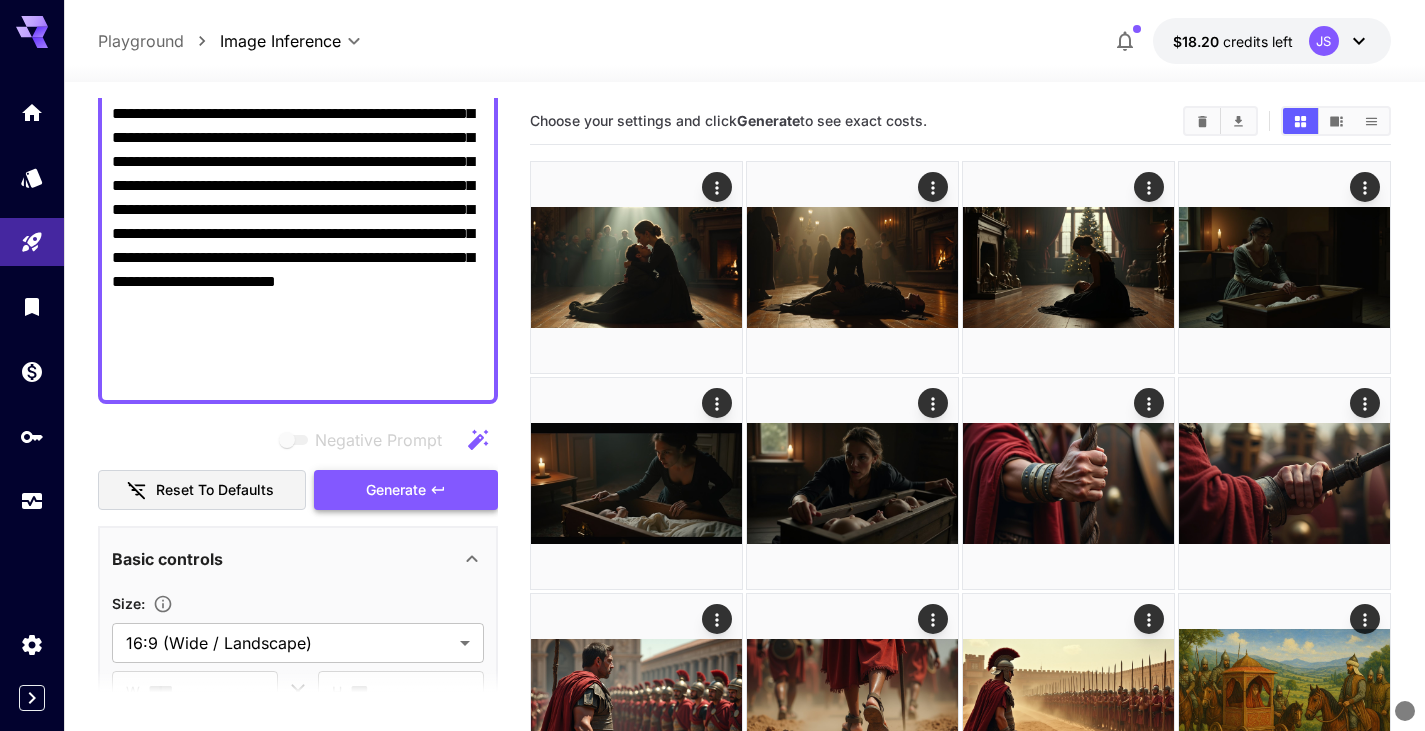 click 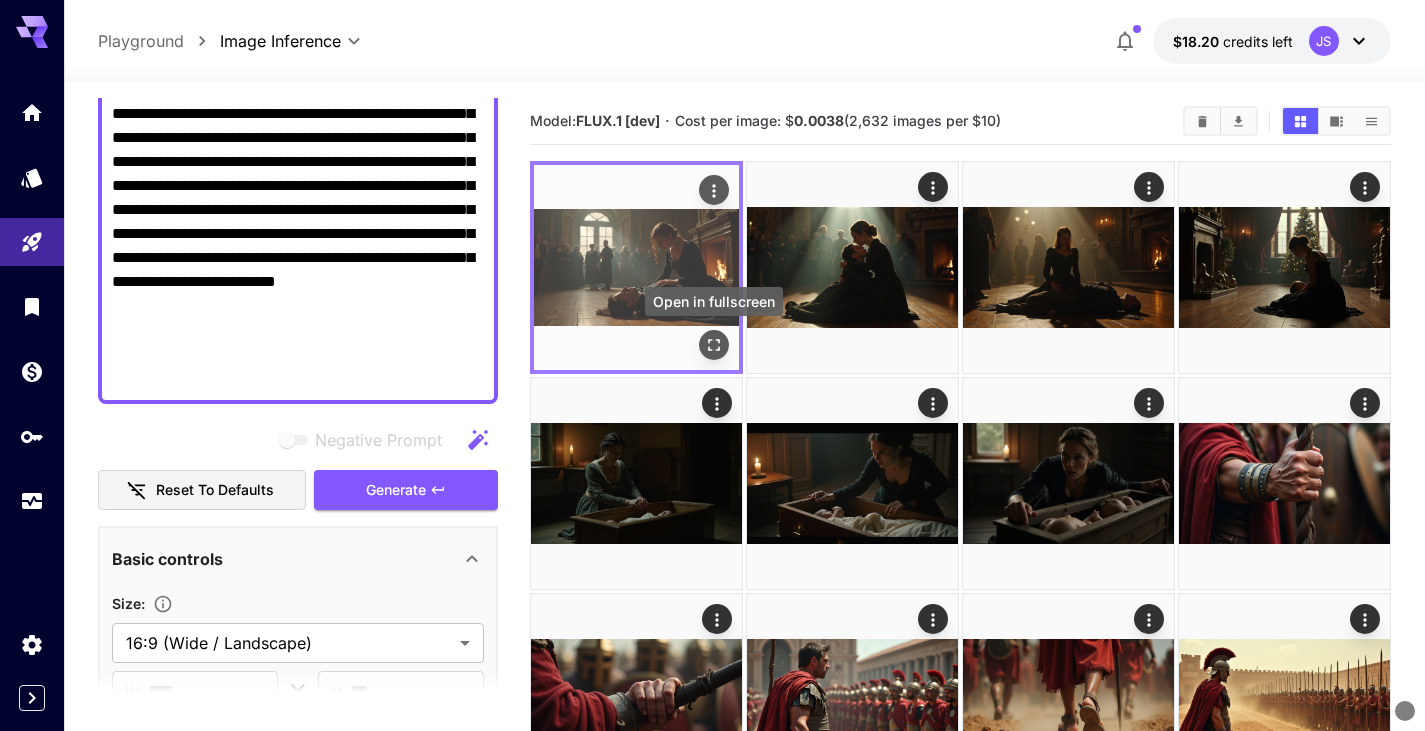 click 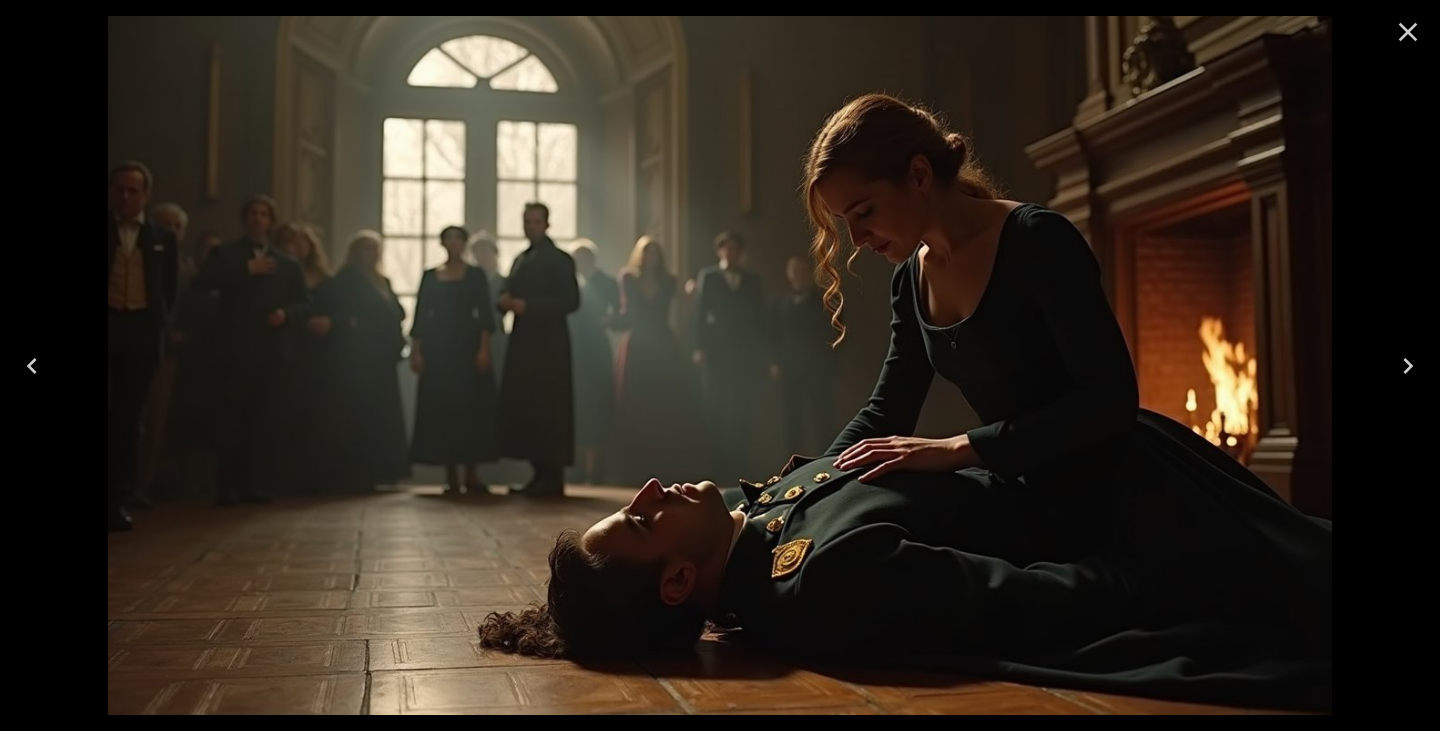 click 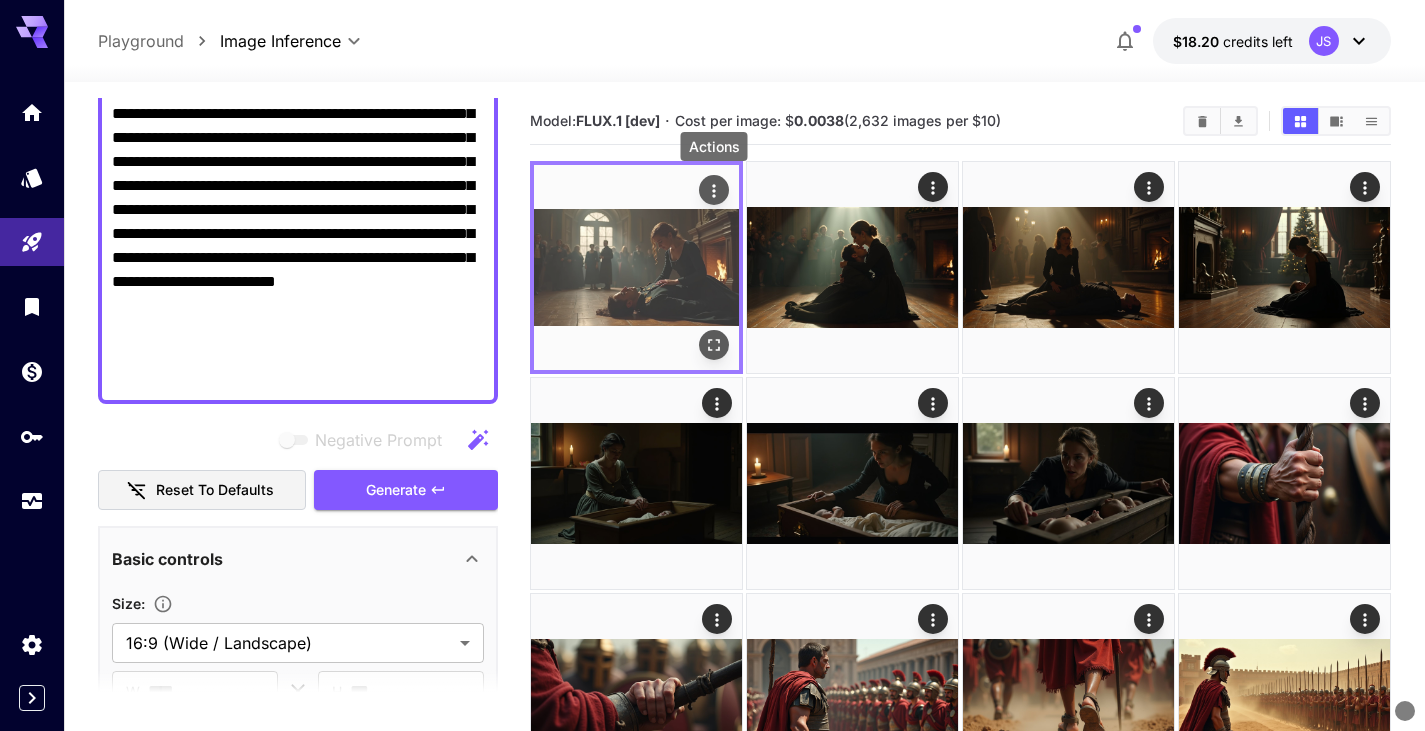 click 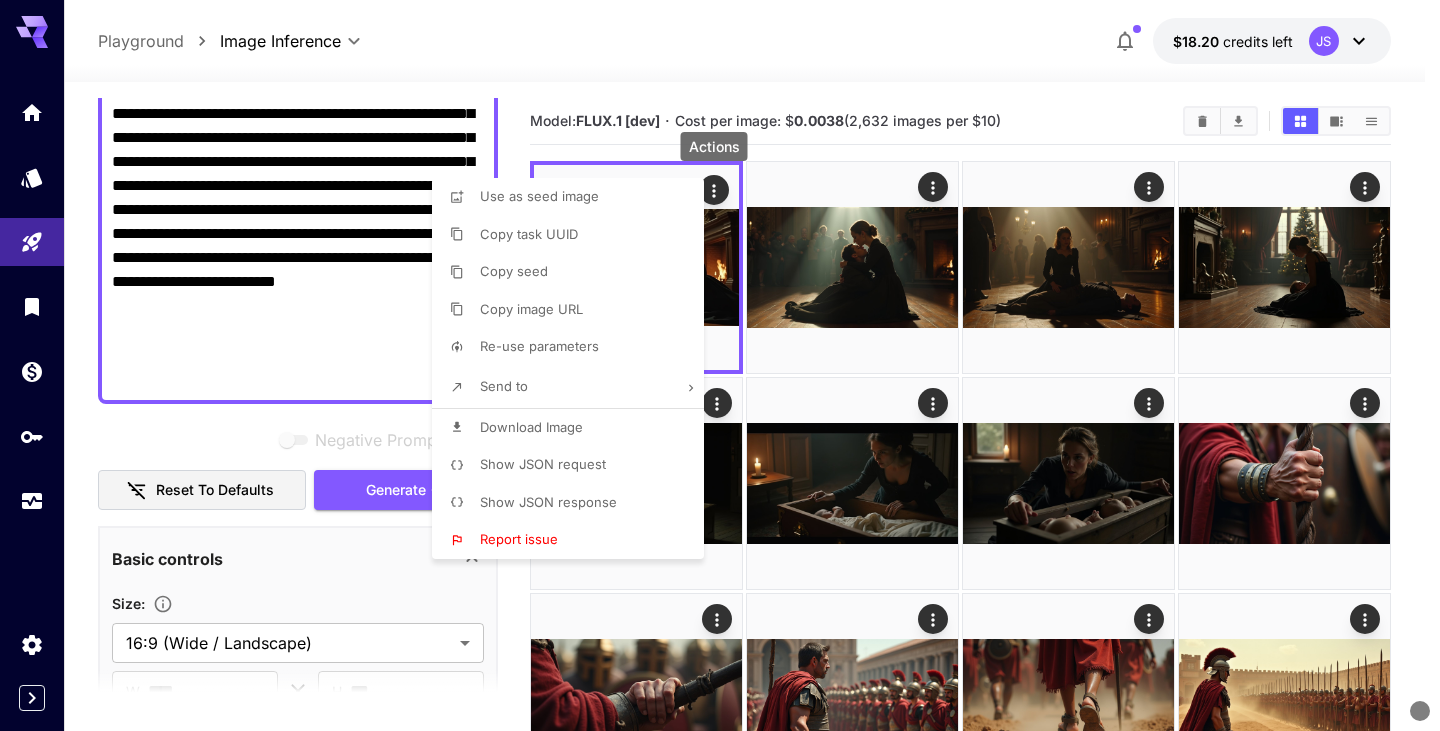 click on "Download Image" at bounding box center [531, 427] 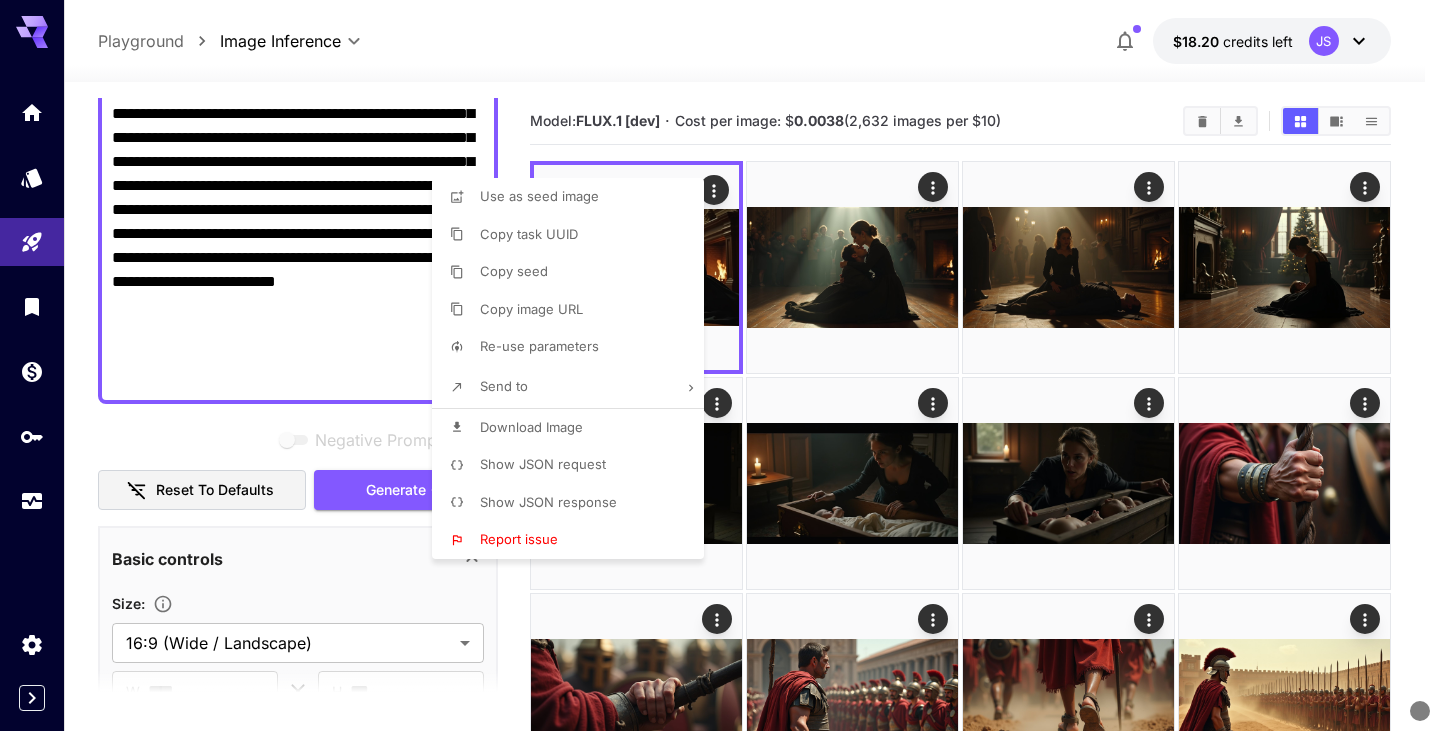 click at bounding box center (720, 365) 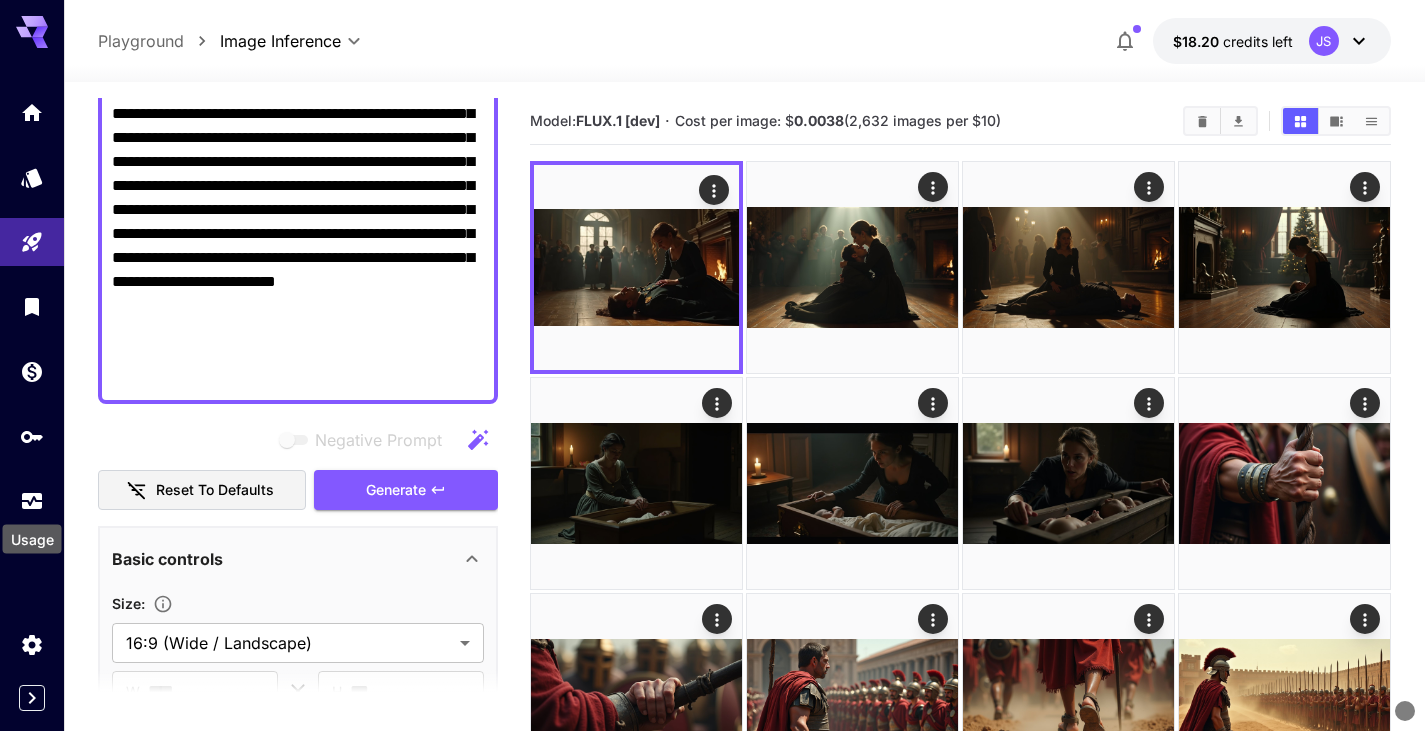 click 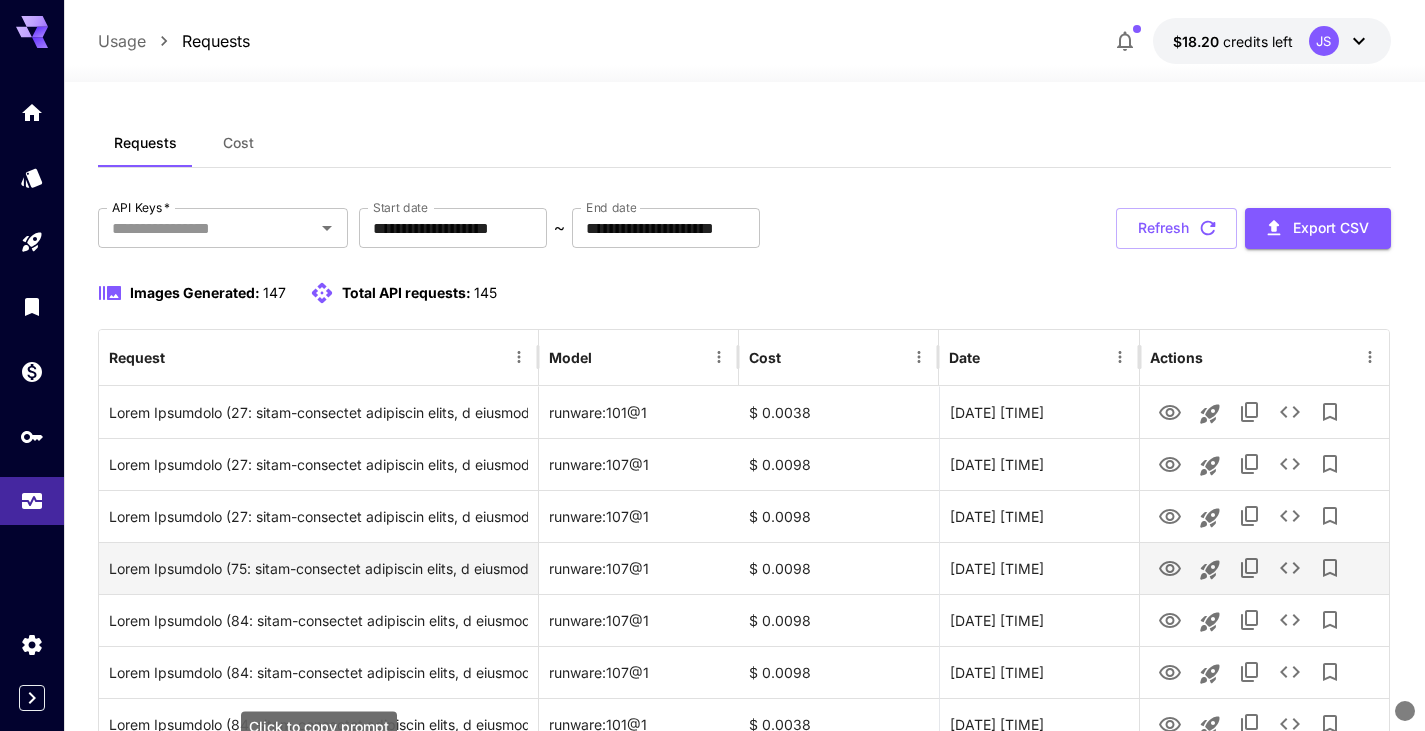 scroll, scrollTop: 0, scrollLeft: 0, axis: both 